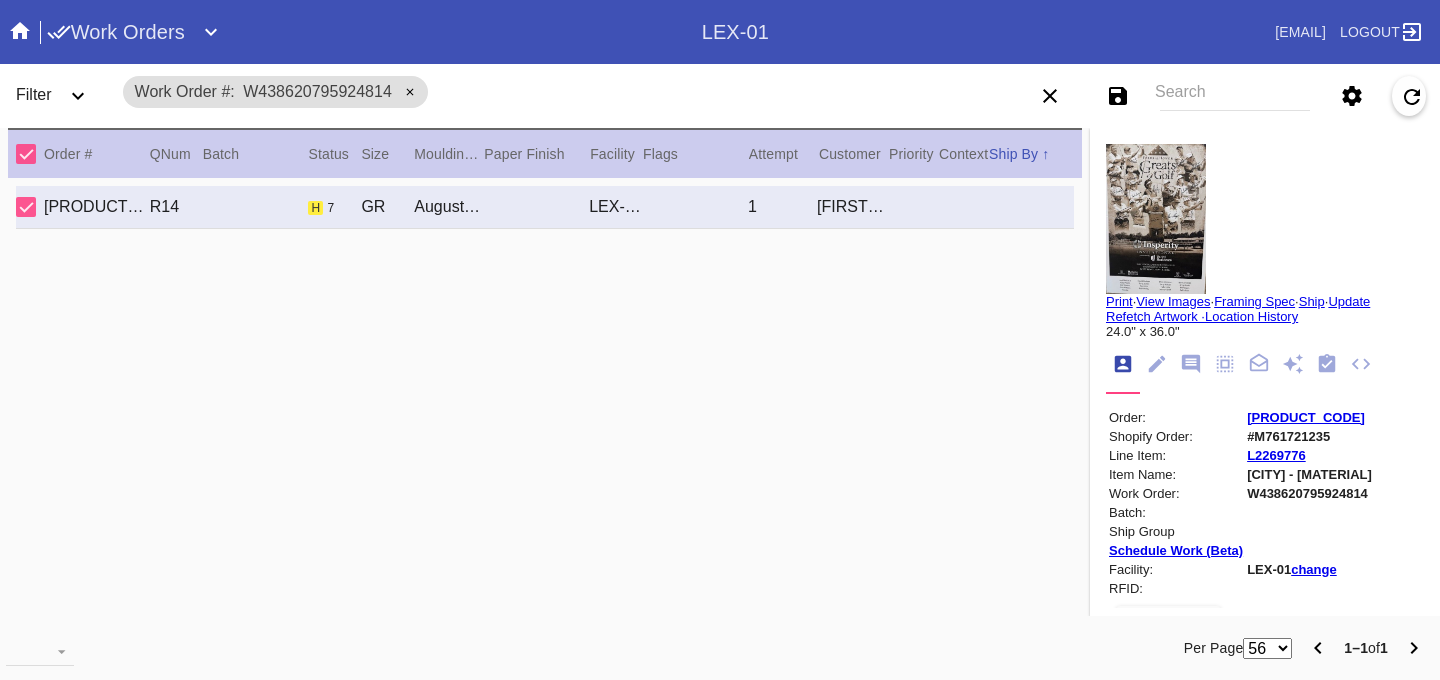 scroll, scrollTop: 0, scrollLeft: 0, axis: both 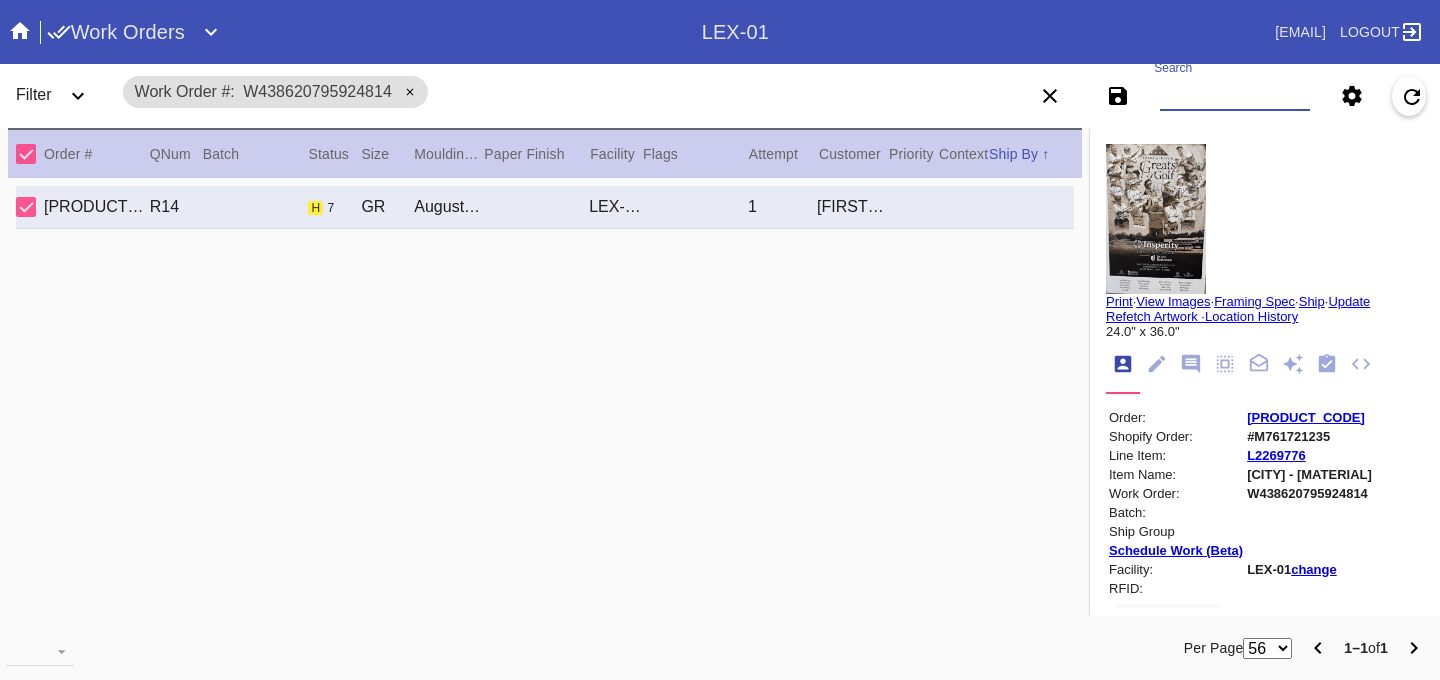 click on "Search" at bounding box center (1235, 96) 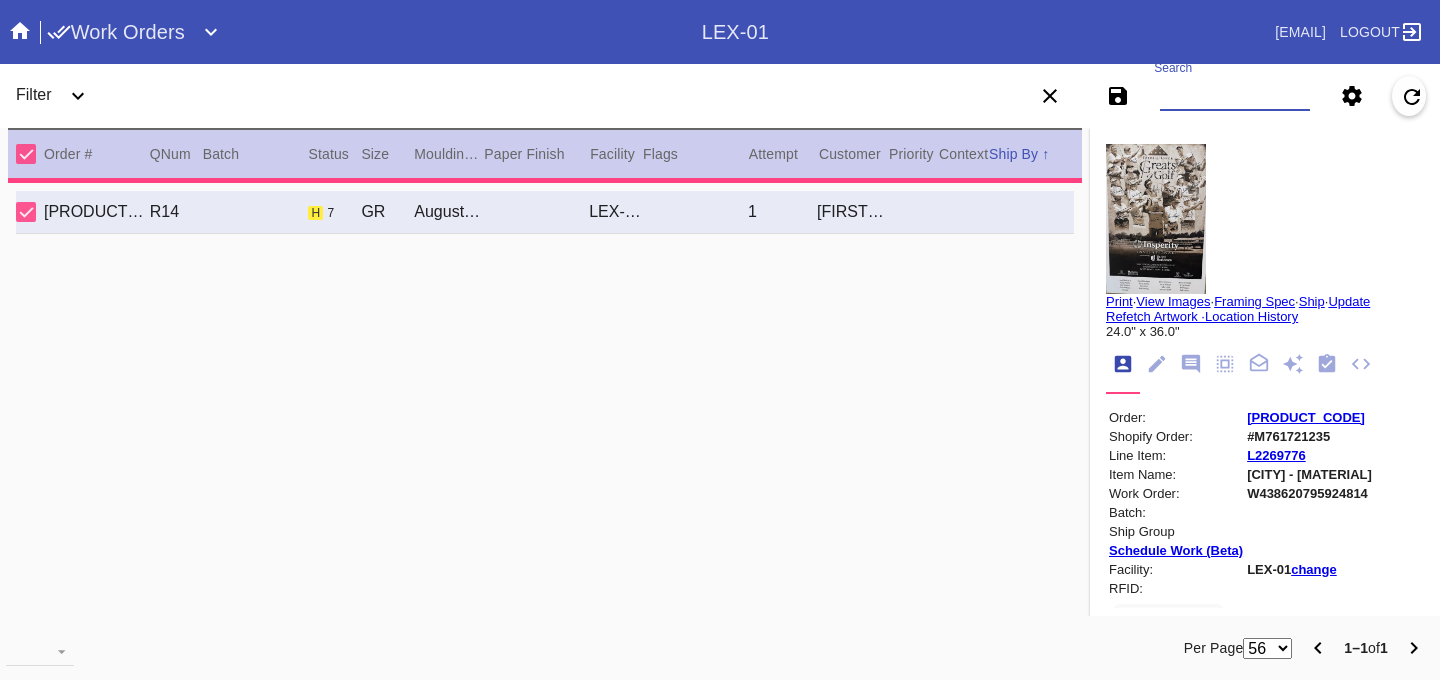 click on "Search" at bounding box center (1235, 96) 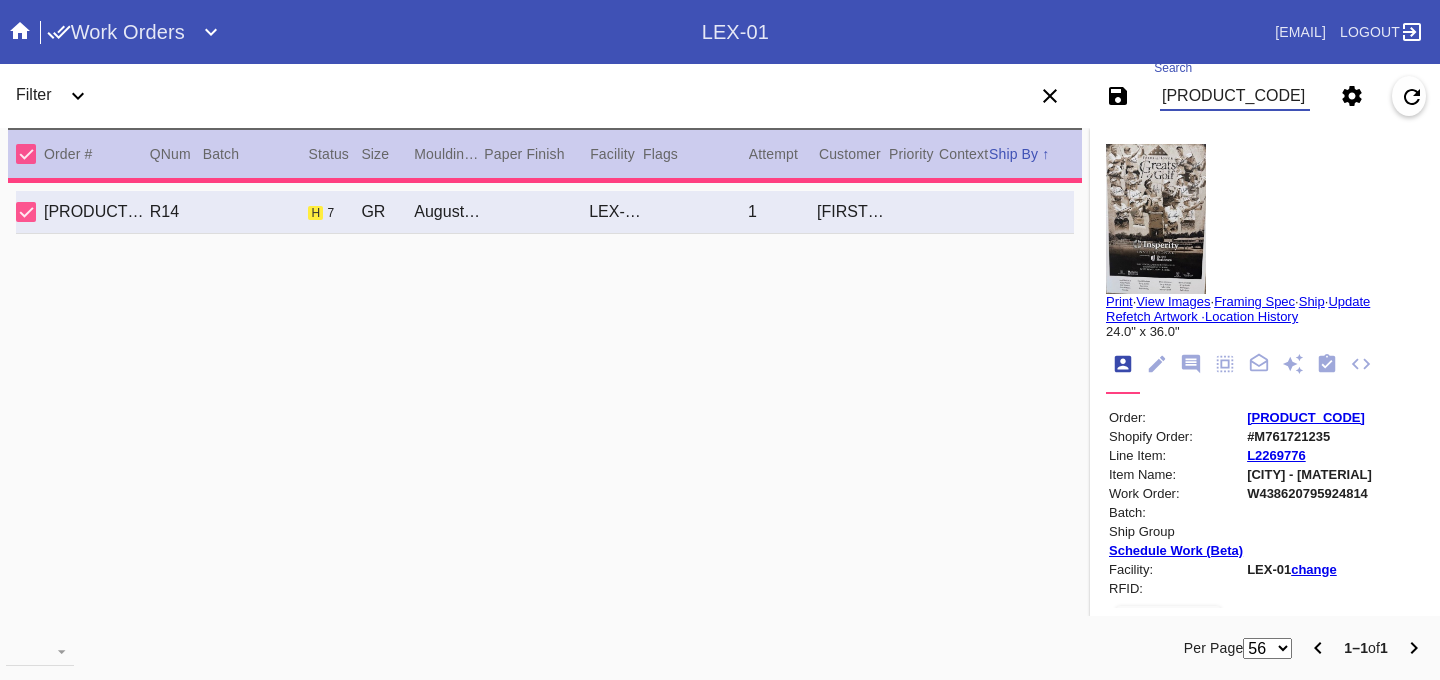 scroll, scrollTop: 0, scrollLeft: 1836, axis: horizontal 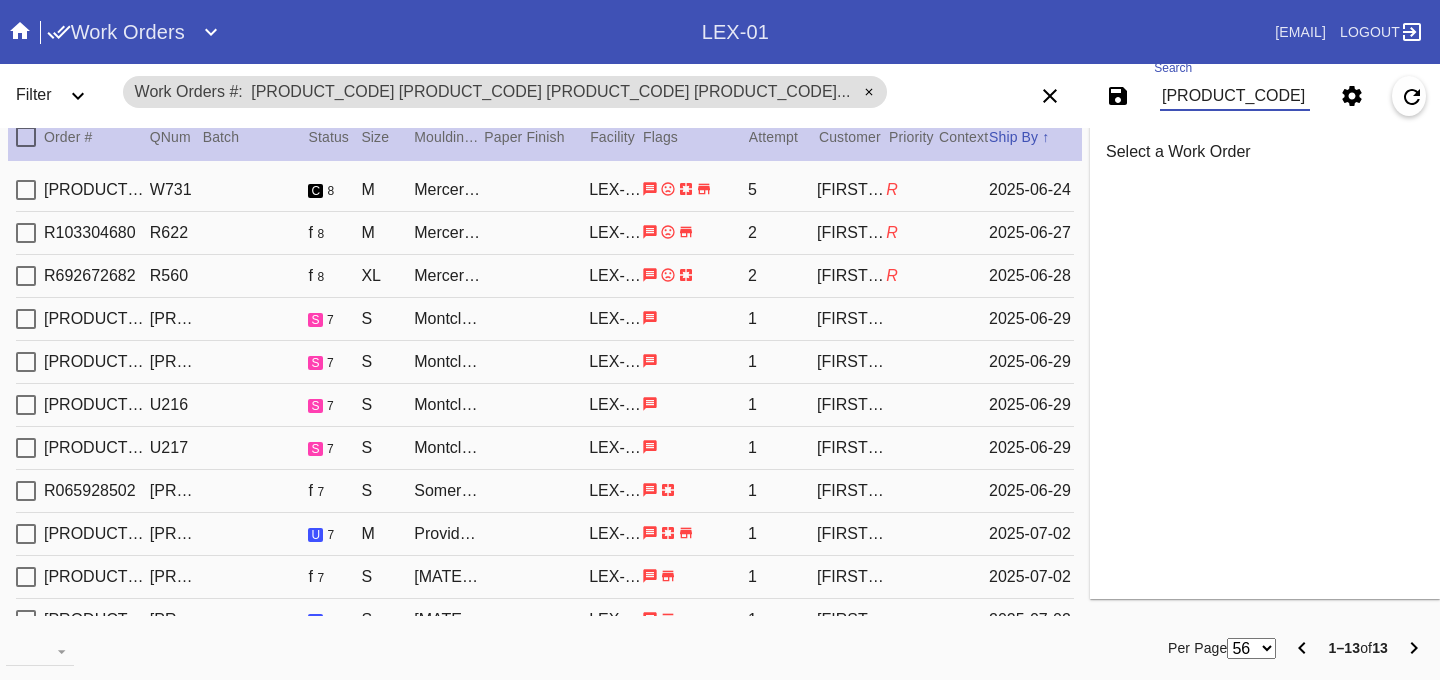 click at bounding box center [26, 190] 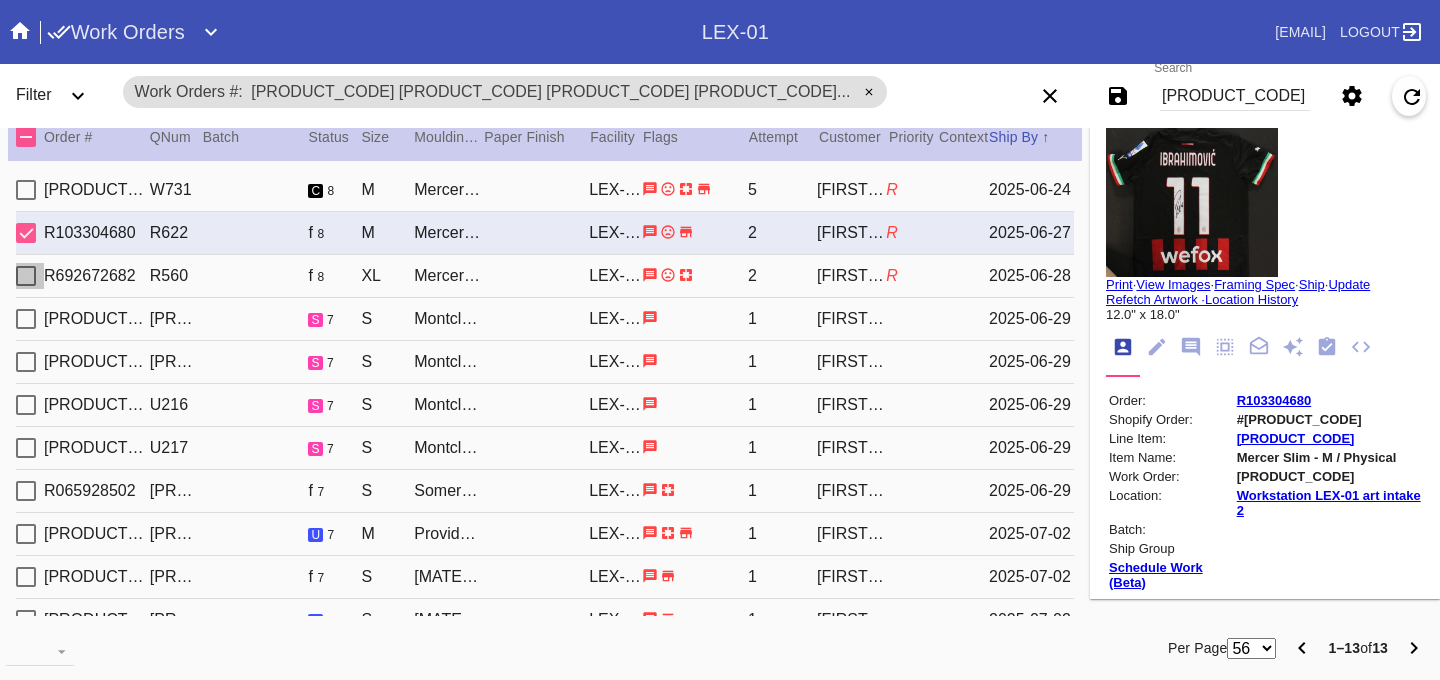 click at bounding box center [26, 190] 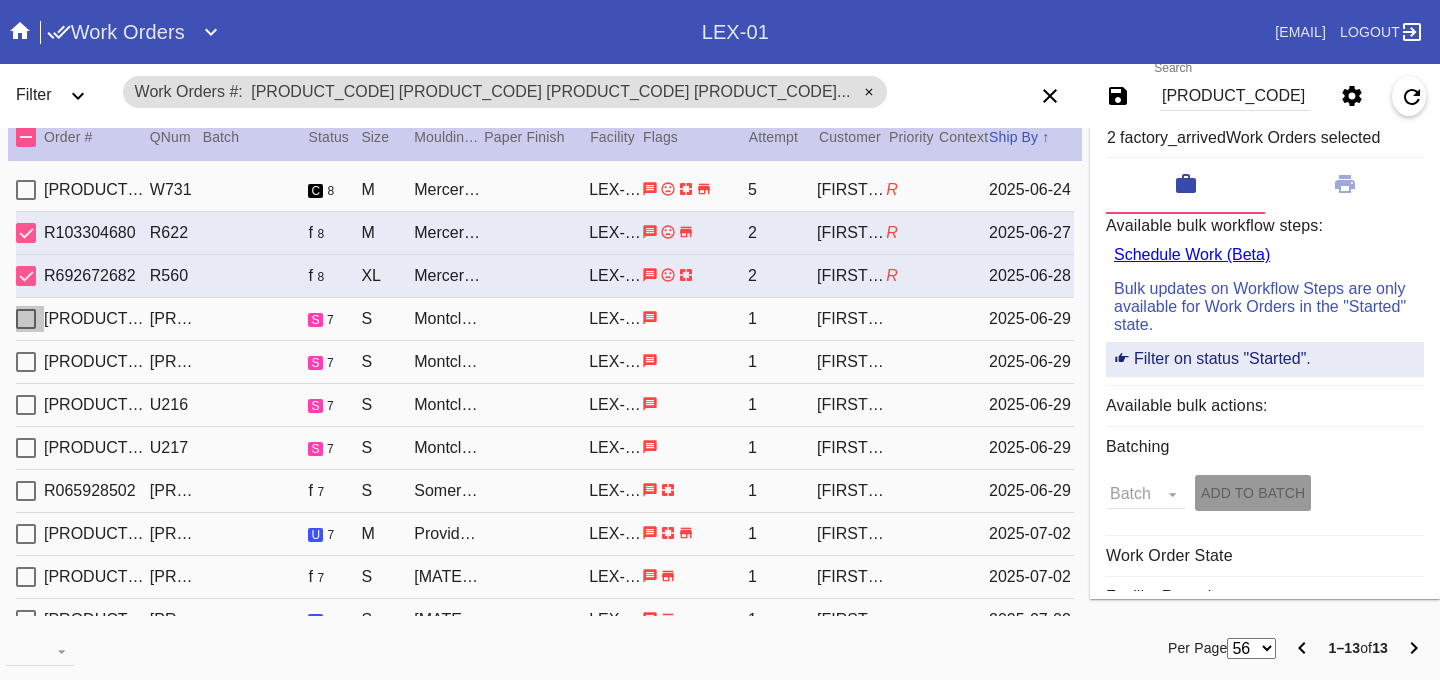 click at bounding box center [26, 190] 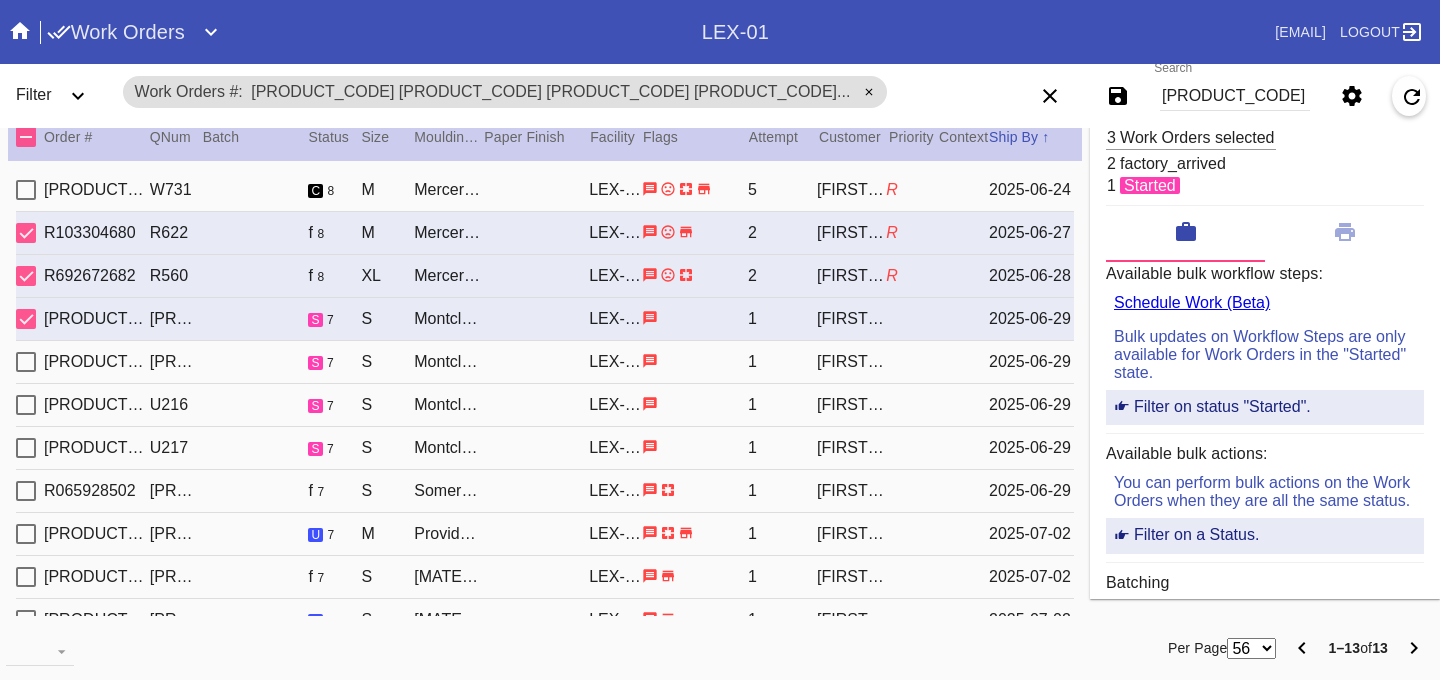 click at bounding box center [26, 190] 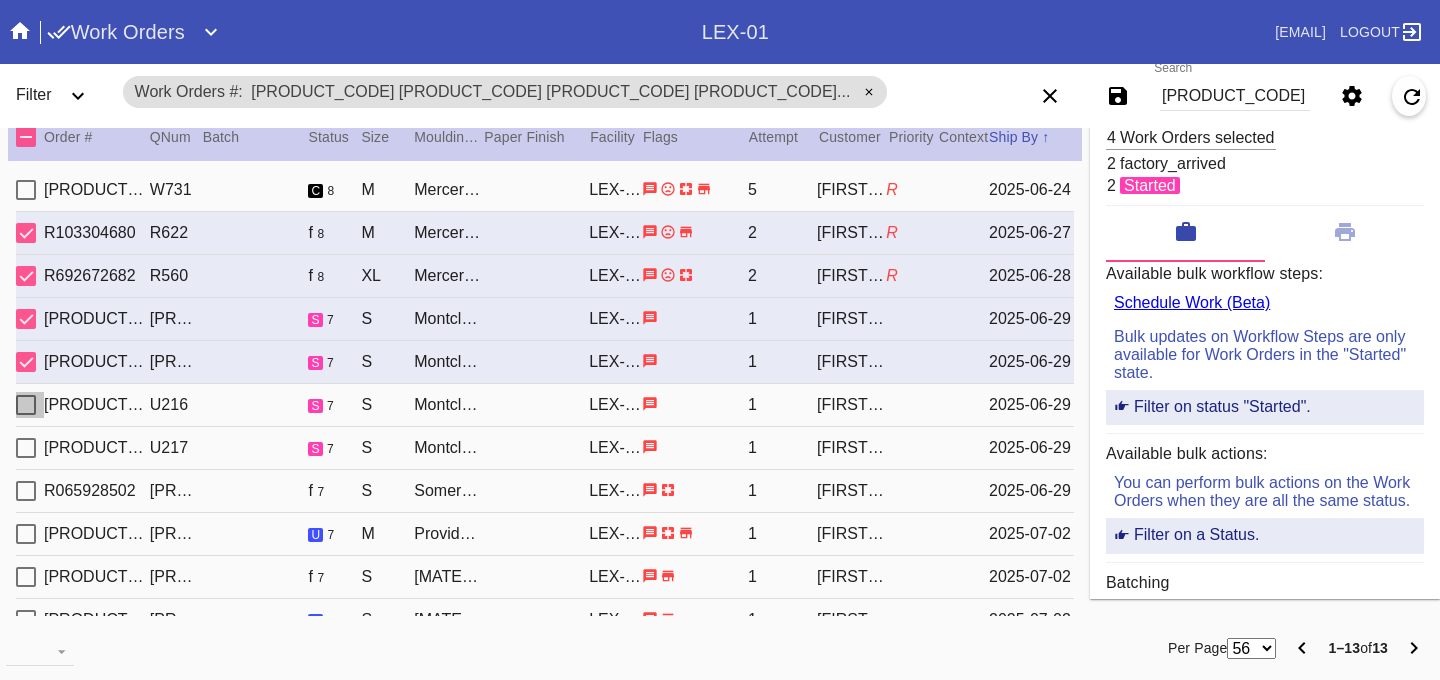 click at bounding box center [26, 190] 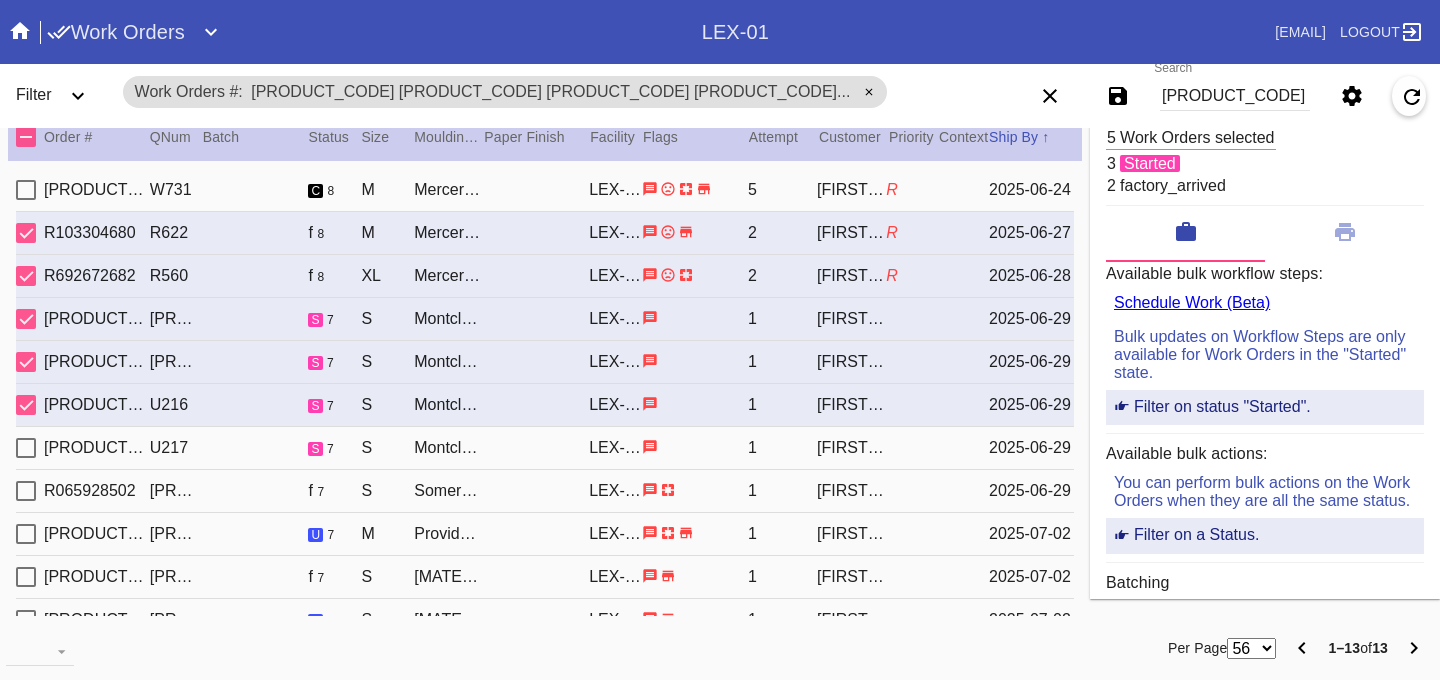 click at bounding box center [26, 190] 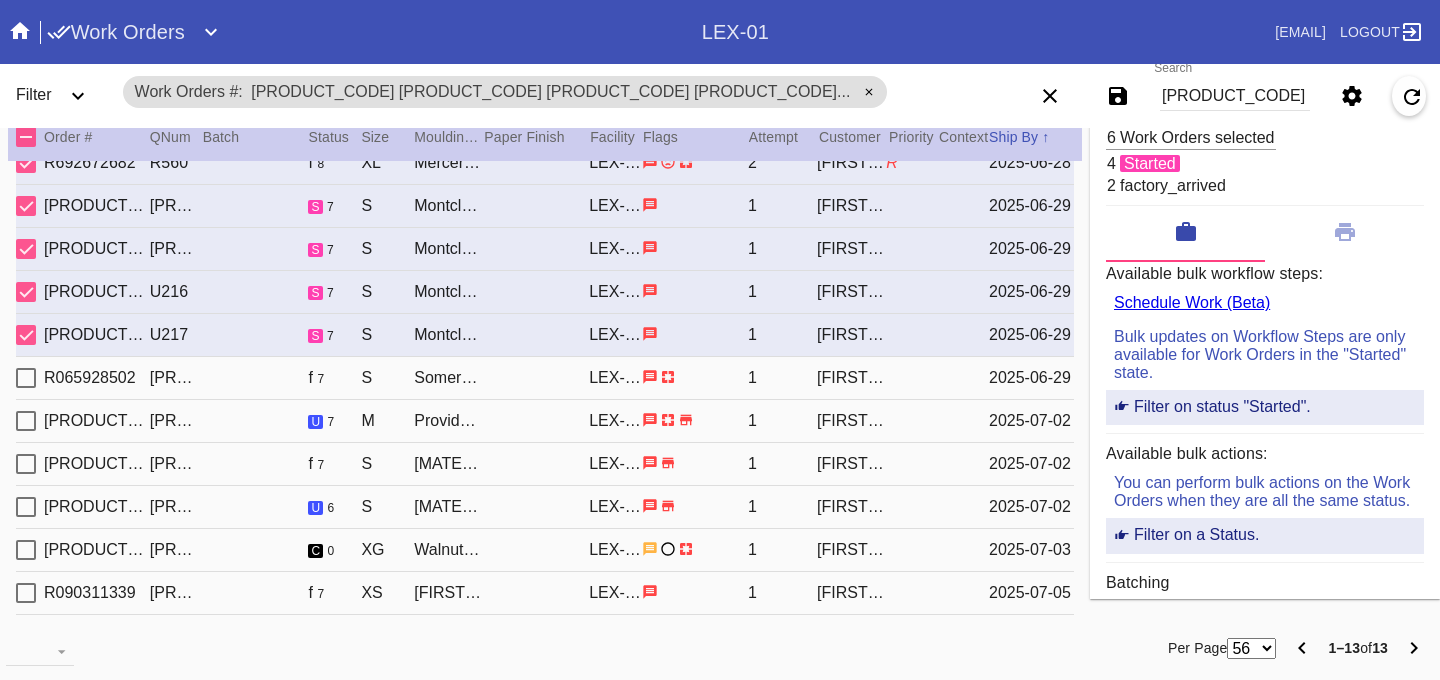 scroll, scrollTop: 133, scrollLeft: 0, axis: vertical 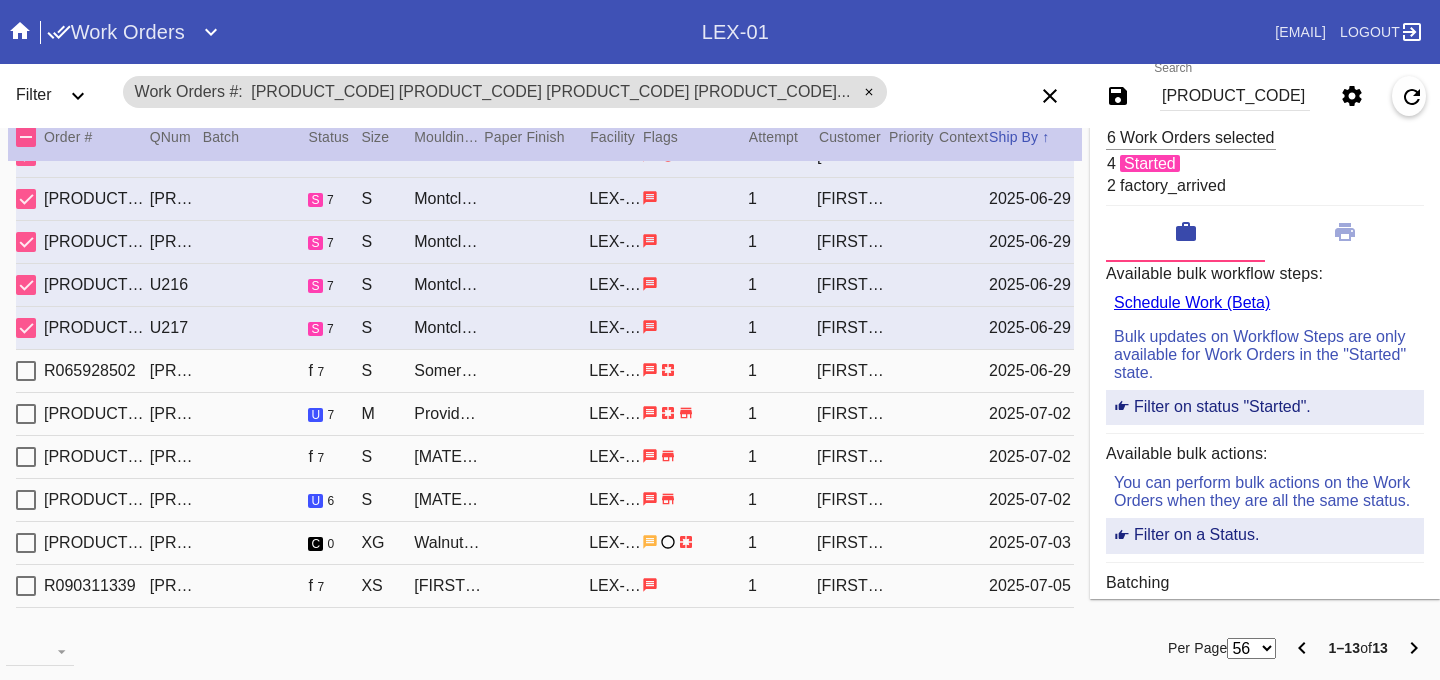 click at bounding box center (26, 70) 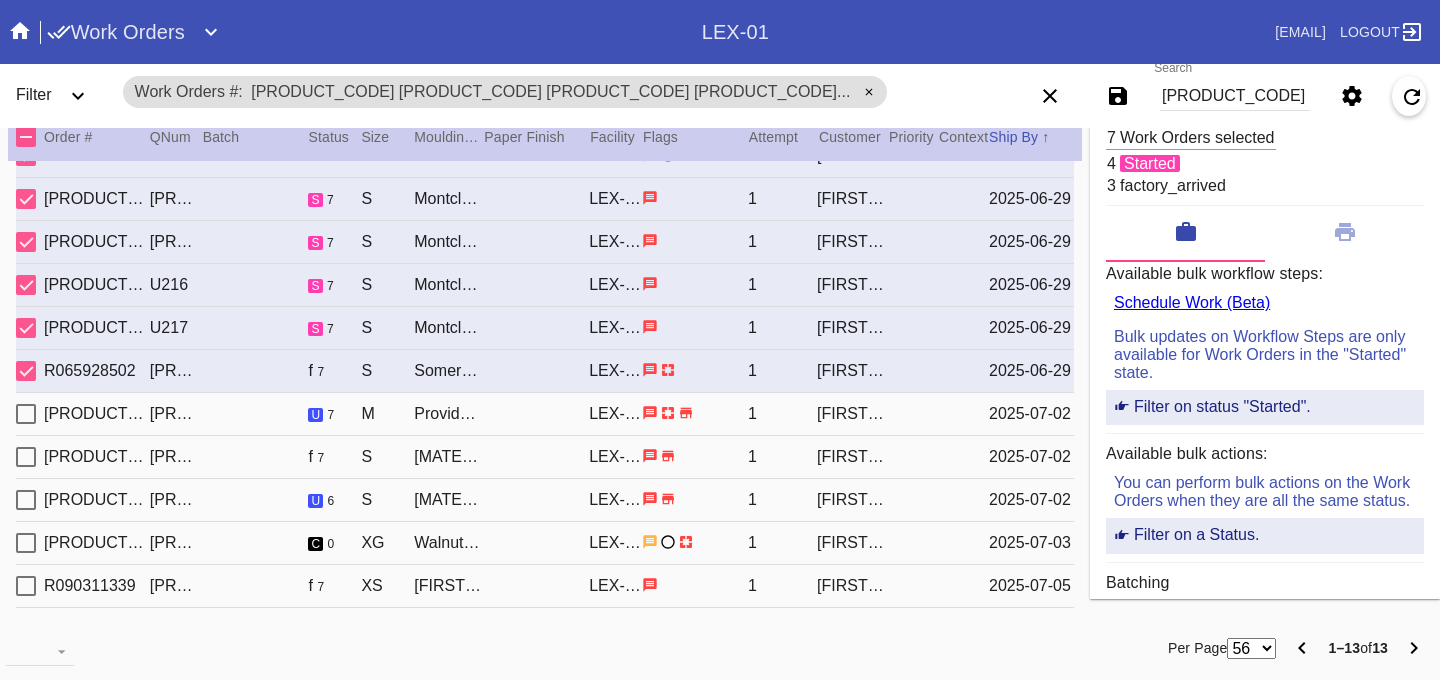 click at bounding box center [26, 70] 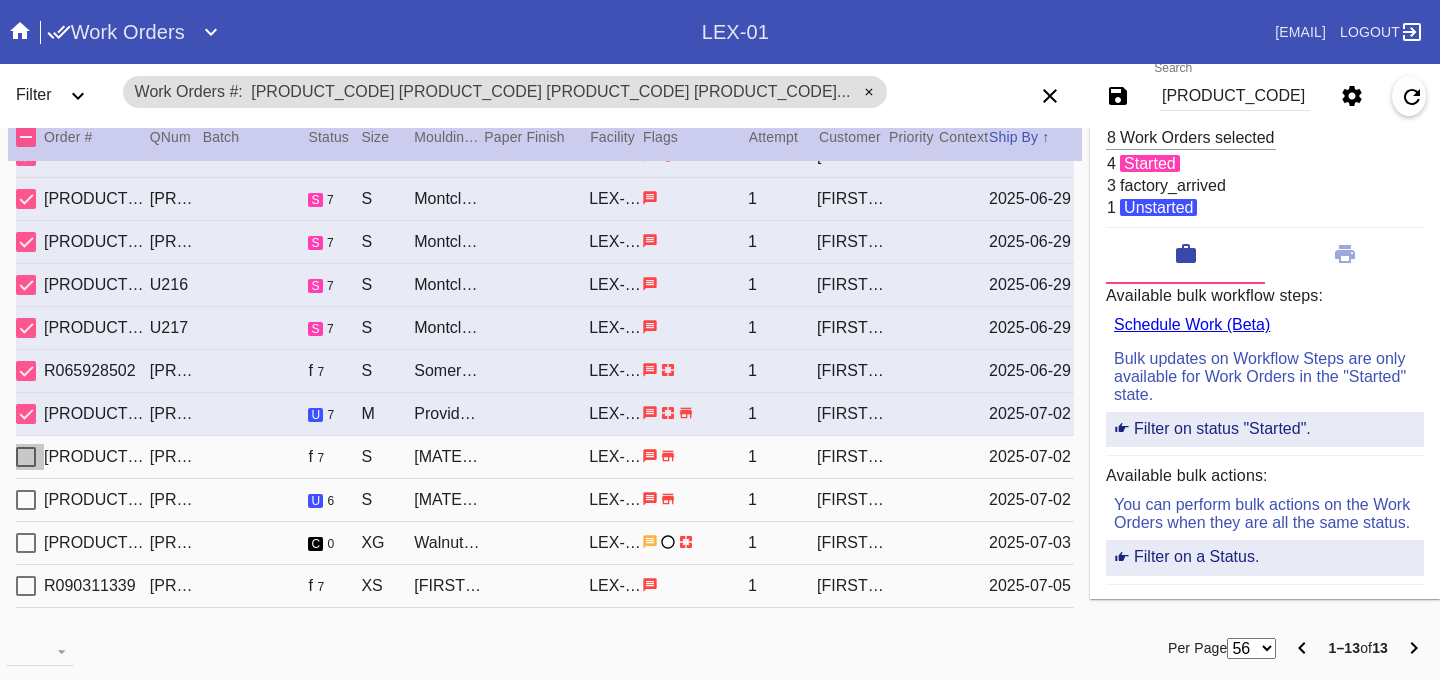 click at bounding box center [26, 70] 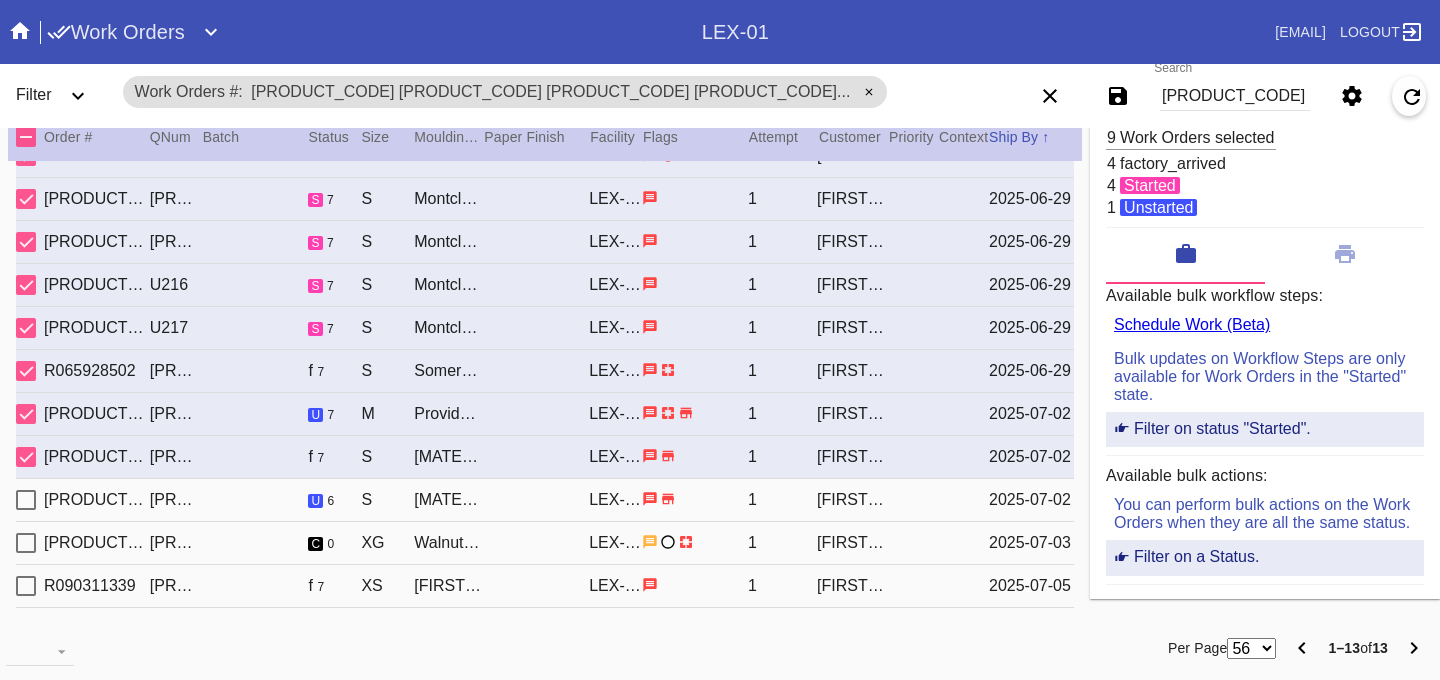 click at bounding box center (26, 70) 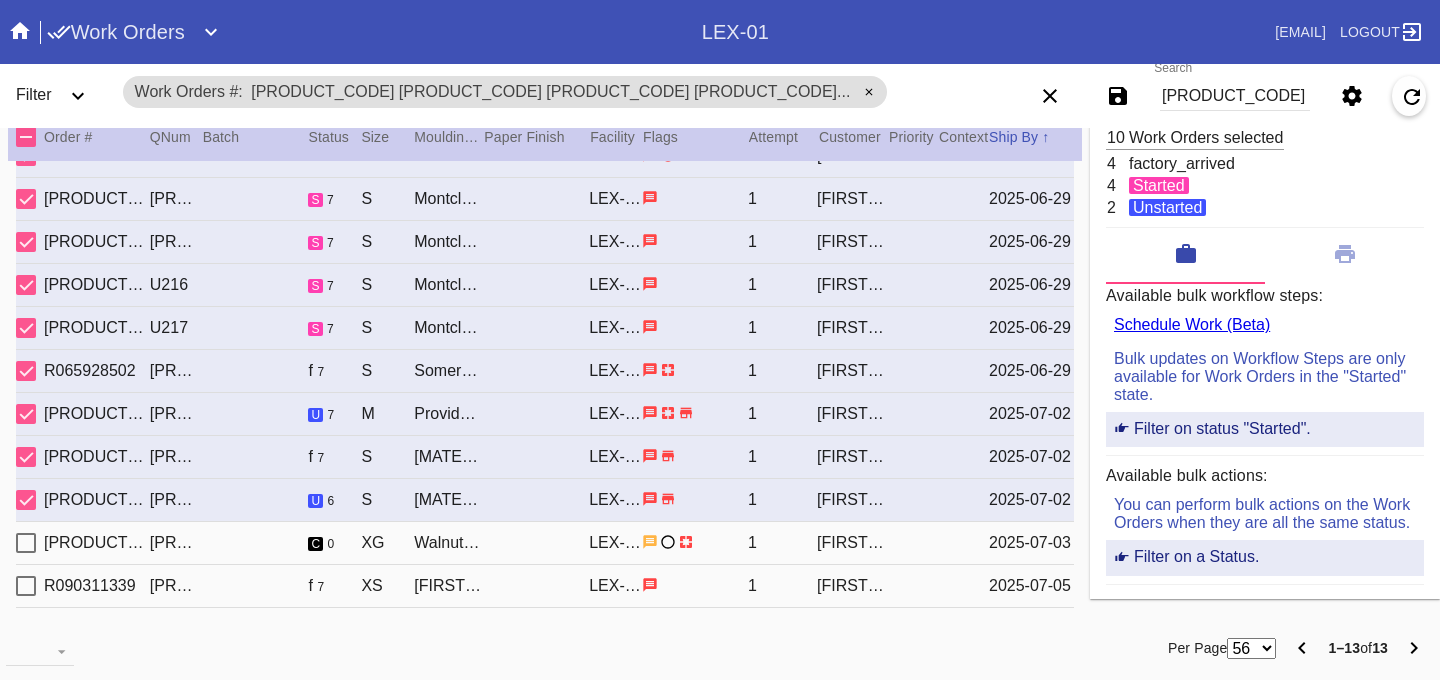 click at bounding box center [26, 70] 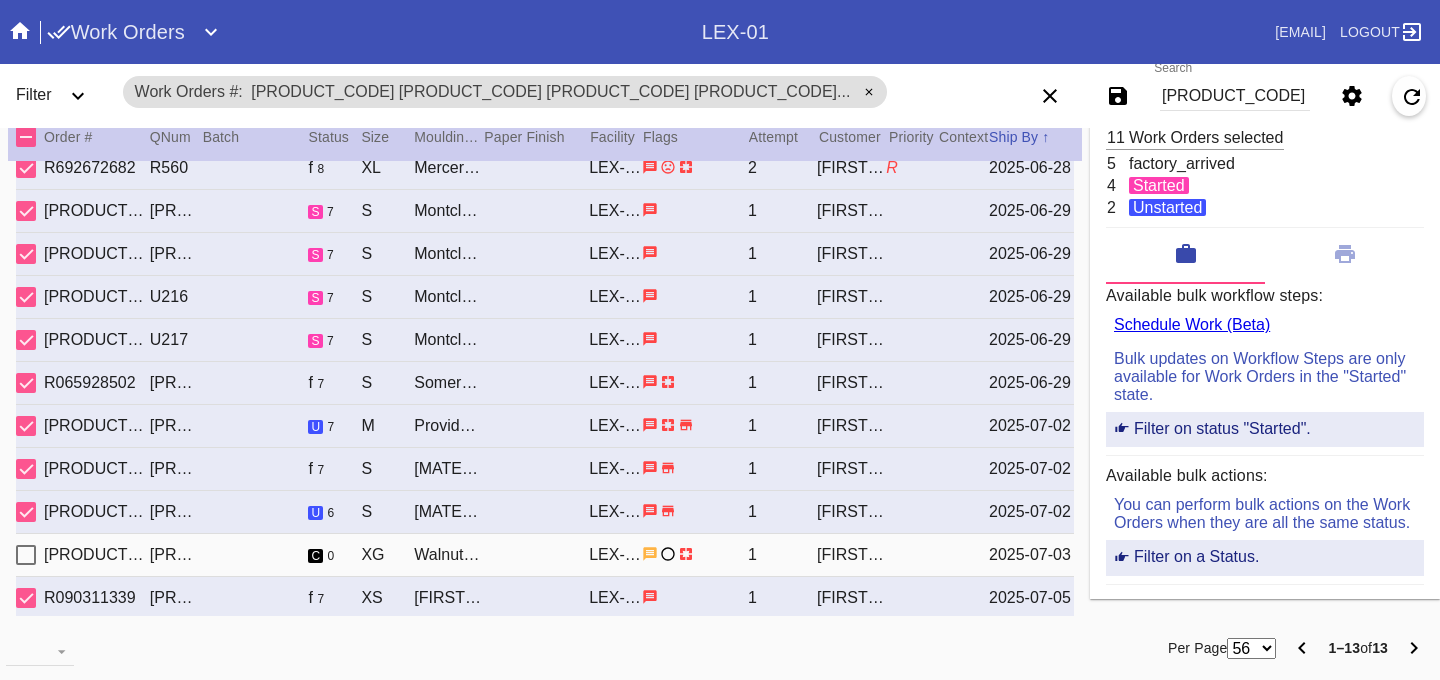 scroll, scrollTop: 133, scrollLeft: 0, axis: vertical 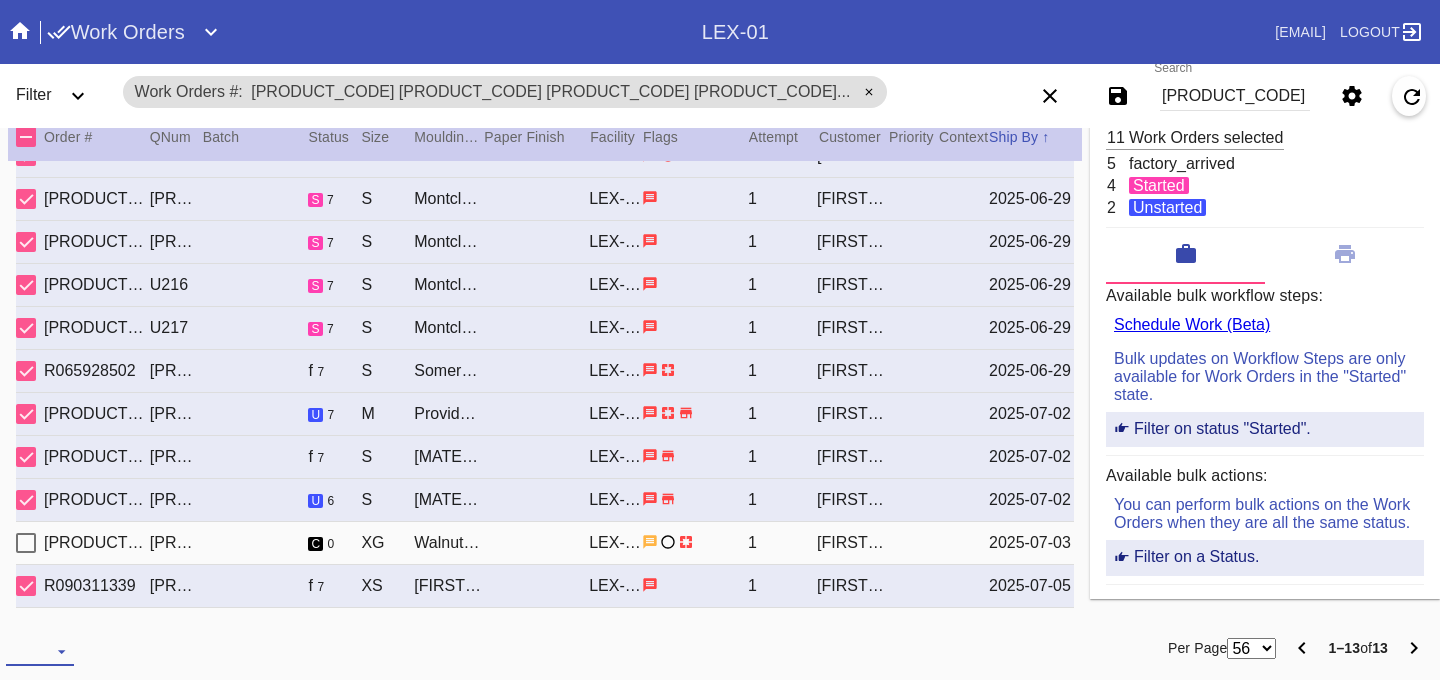 click on "Download... Export Selected Items Print Work Orders Frame Labels Frame Labels v2 Mat Labels Moulding Plate Labels Acrylic Labels Foam Labels Foam Data Story Pockets Mini Story Pockets OMGA Data GUNNAR Data FastCAM Data" at bounding box center [40, 651] 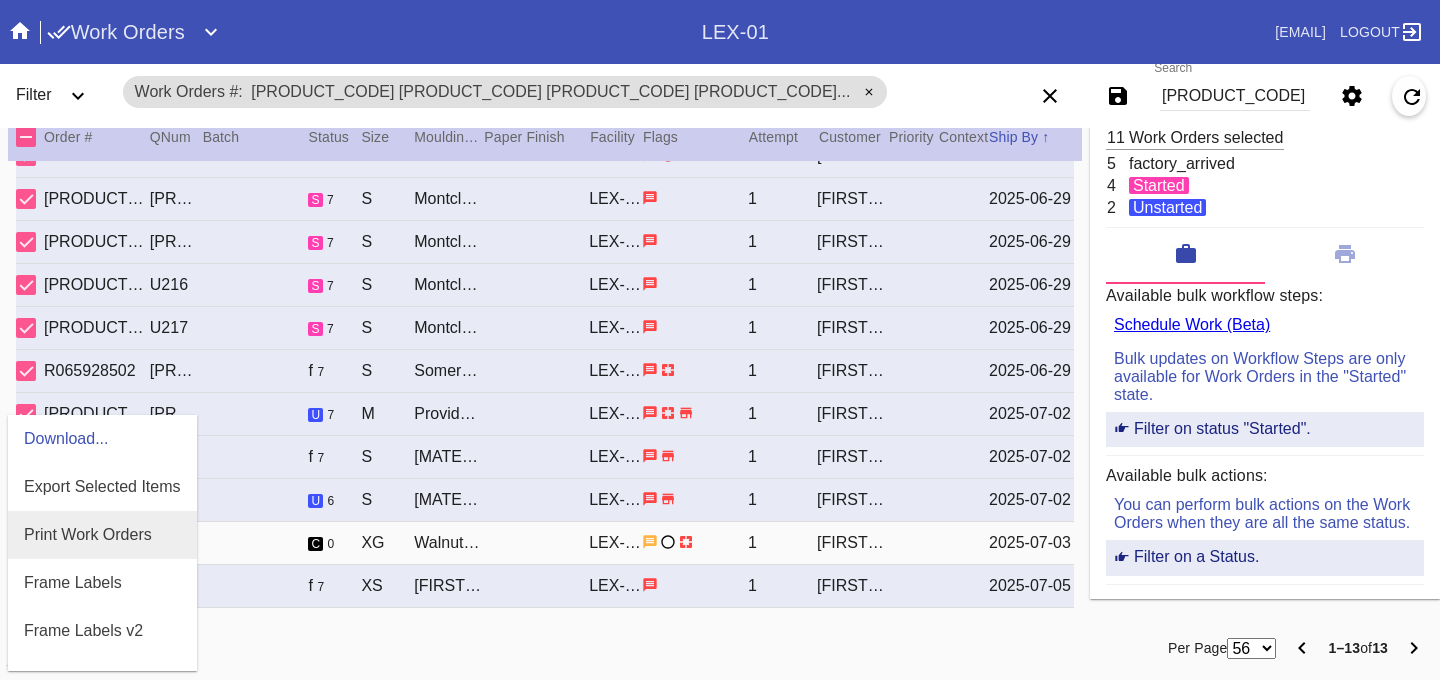 click on "Print Work Orders" at bounding box center (88, 535) 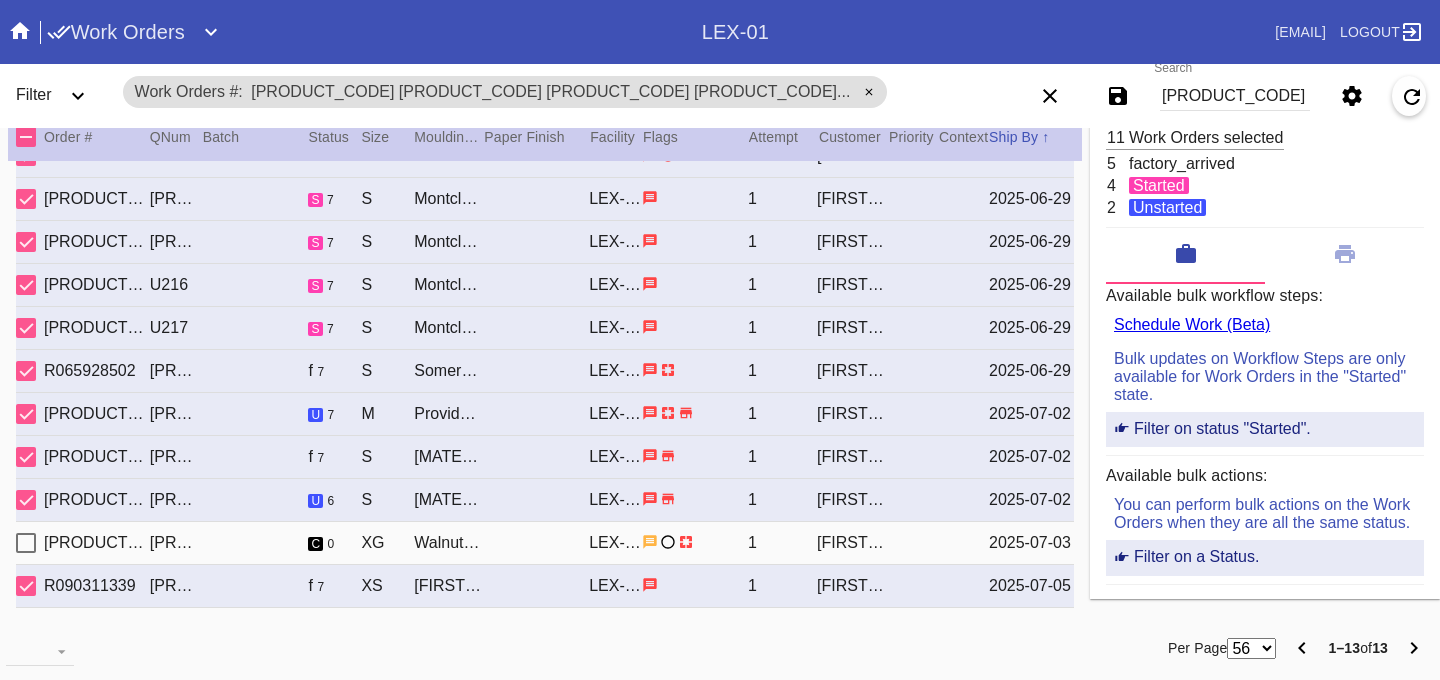 click at bounding box center [869, 92] 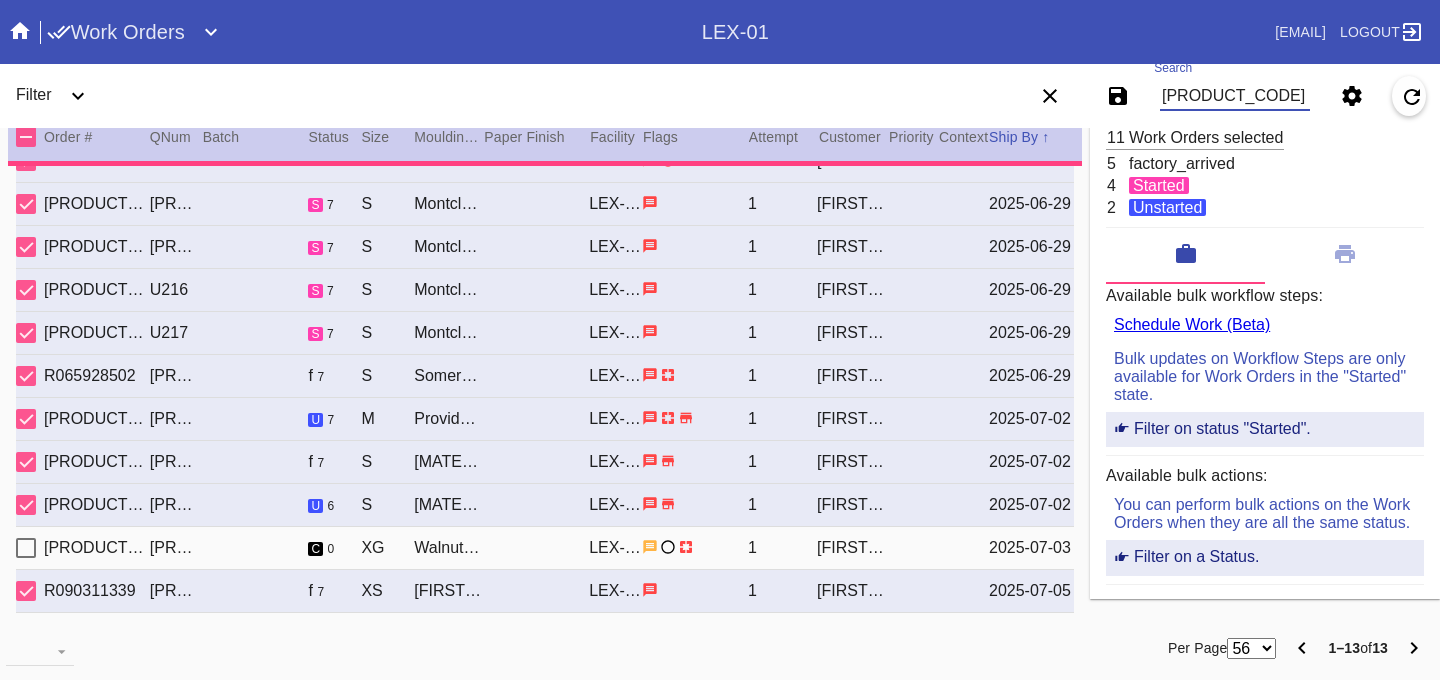 click on "[PRODUCT_CODE] [PRODUCT_CODE] [PRODUCT_CODE] [PRODUCT_CODE] [PRODUCT_CODE] [PRODUCT_CODE] [PRODUCT_CODE] [PRODUCT_CODE] [PRODUCT_CODE] [PRODUCT_CODE] [PRODUCT_CODE] [PRODUCT_CODE] [PRODUCT_CODE] [PRODUCT_CODE] [PRODUCT_CODE] [PRODUCT_CODE] [PRODUCT_CODE] [PRODUCT_CODE] [PRODUCT_CODE]" at bounding box center [1235, 96] 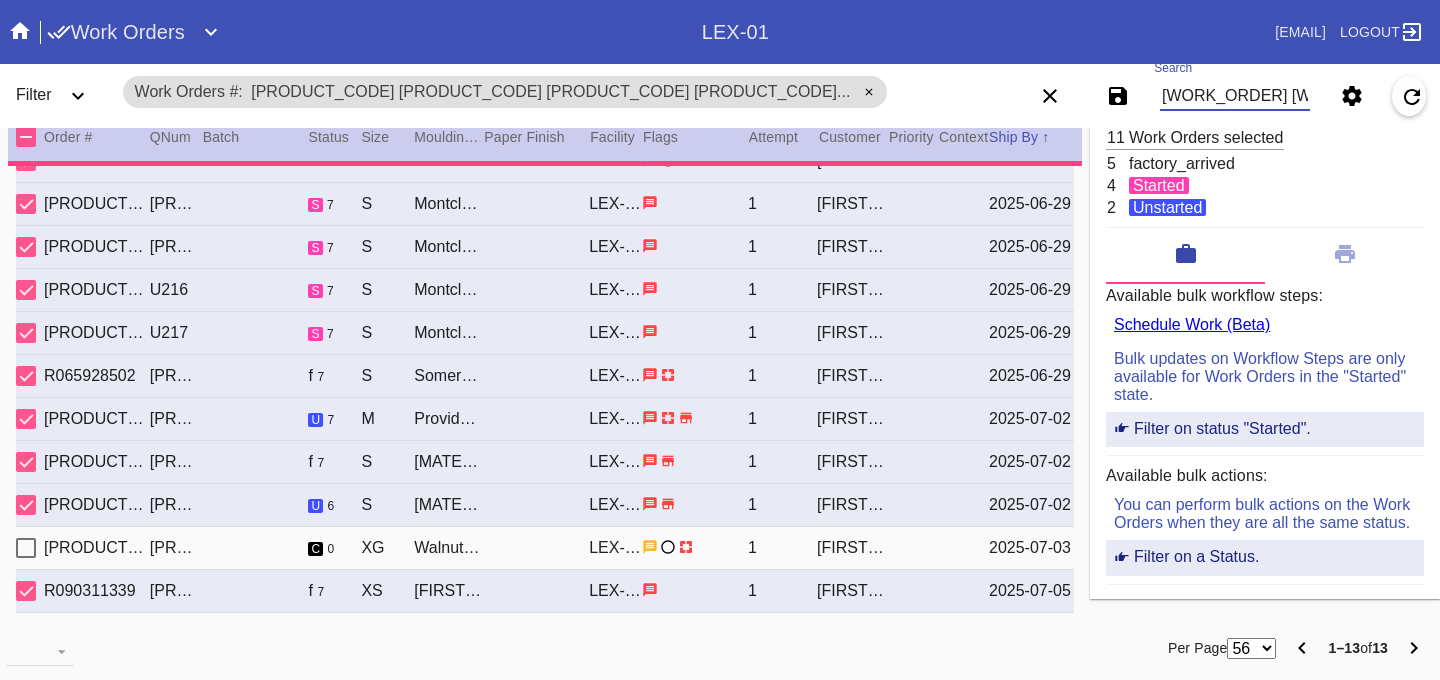 click at bounding box center (869, 92) 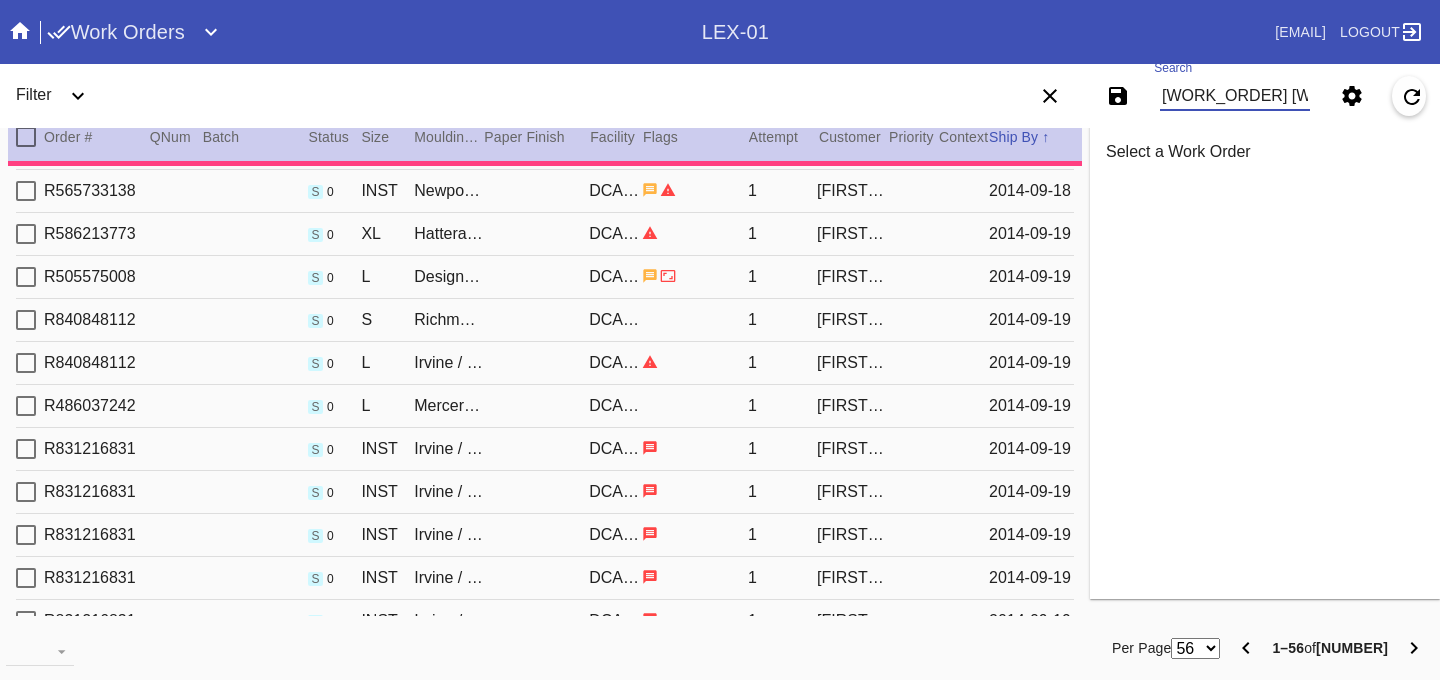 click on "[WORK_ORDER] [WORK_ORDER] [WORK_ORDER] [WORK_ORDER] [WORK_ORDER] [WORK_ORDER] [WORK_ORDER] [WORK_ORDER] [WORK_ORDER] [WORK_ORDER] [WORK_ORDER] [WORK_ORDER]" at bounding box center [1235, 96] 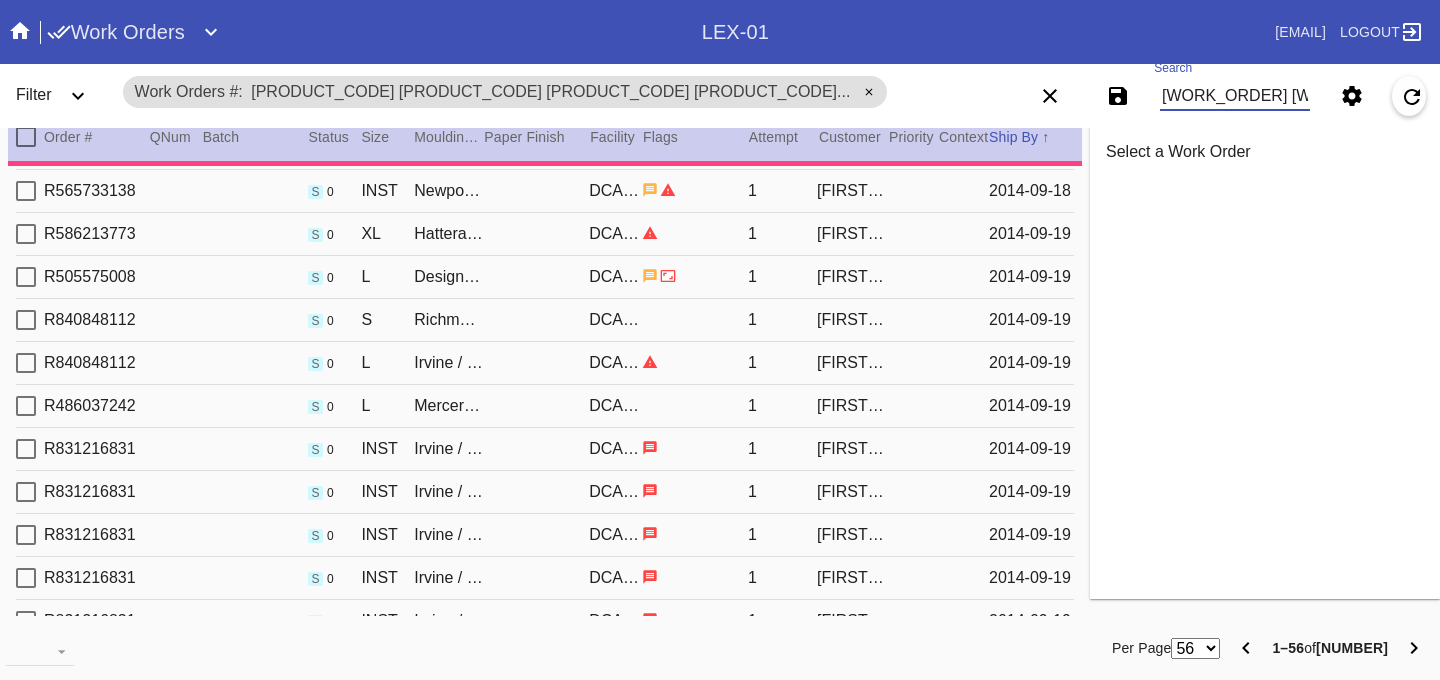 type on "[WORK_ORDER] [WORK_ORDER] [WORK_ORDER] [WORK_ORDER] [WORK_ORDER] [WORK_ORDER] [WORK_ORDER] [WORK_ORDER] [WORK_ORDER] [WORK_ORDER] [WORK_ORDER] [WORK_ORDER]" 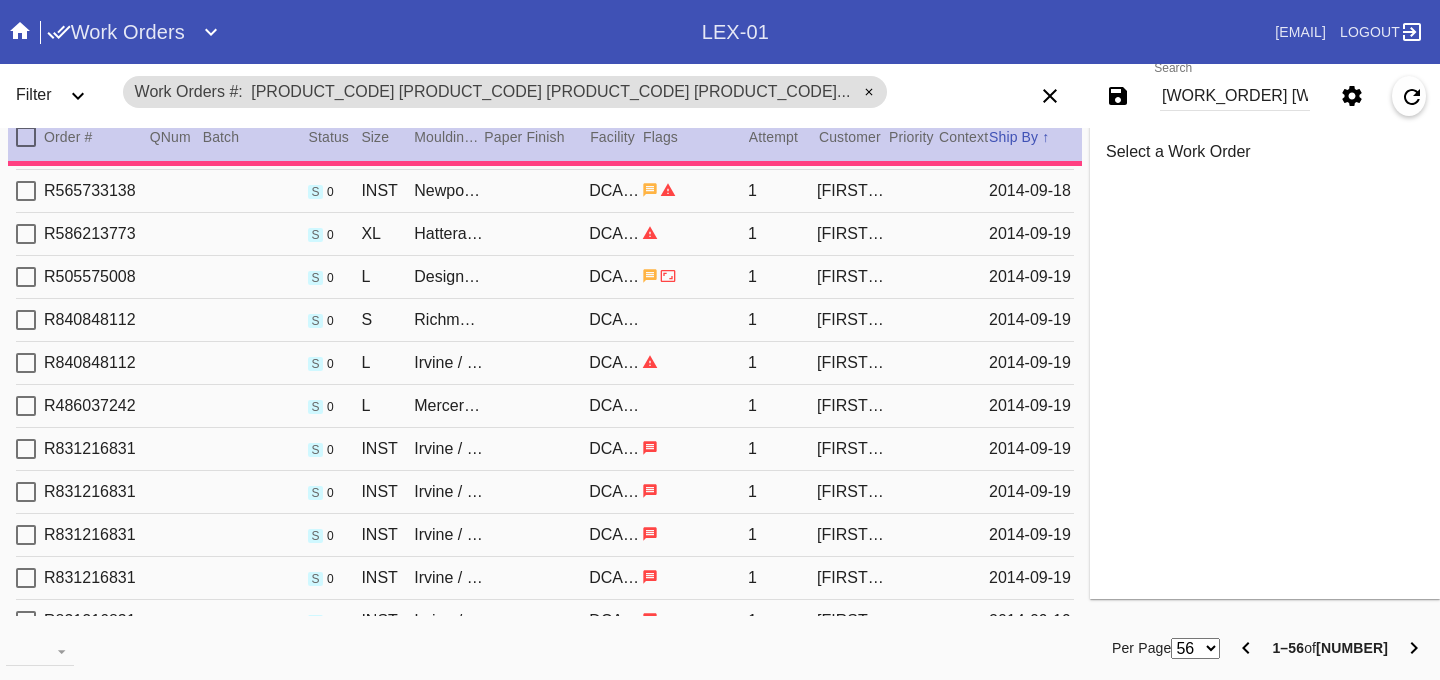 click at bounding box center [869, 92] 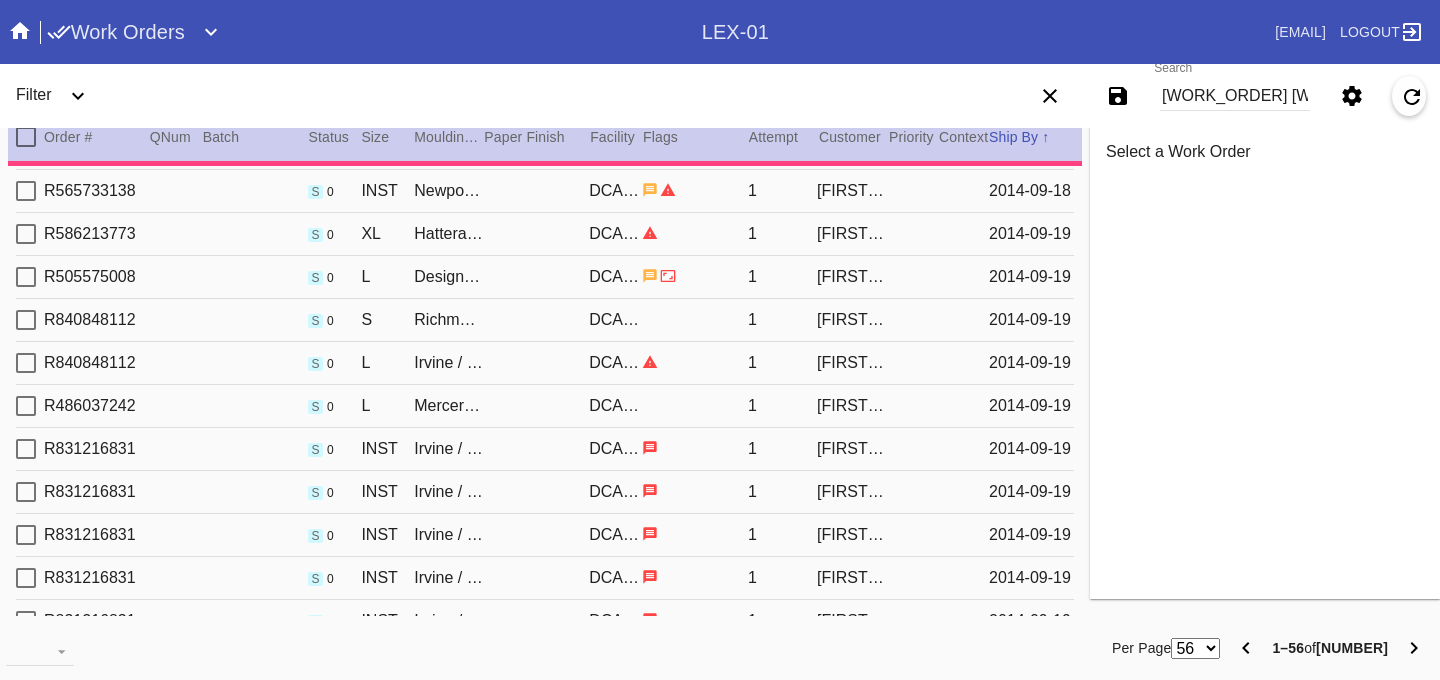 click on "[WORK_ORDER] [WORK_ORDER] [WORK_ORDER] [WORK_ORDER] [WORK_ORDER] [WORK_ORDER] [WORK_ORDER] [WORK_ORDER] [WORK_ORDER] [WORK_ORDER] [WORK_ORDER] [WORK_ORDER]" at bounding box center (1235, 96) 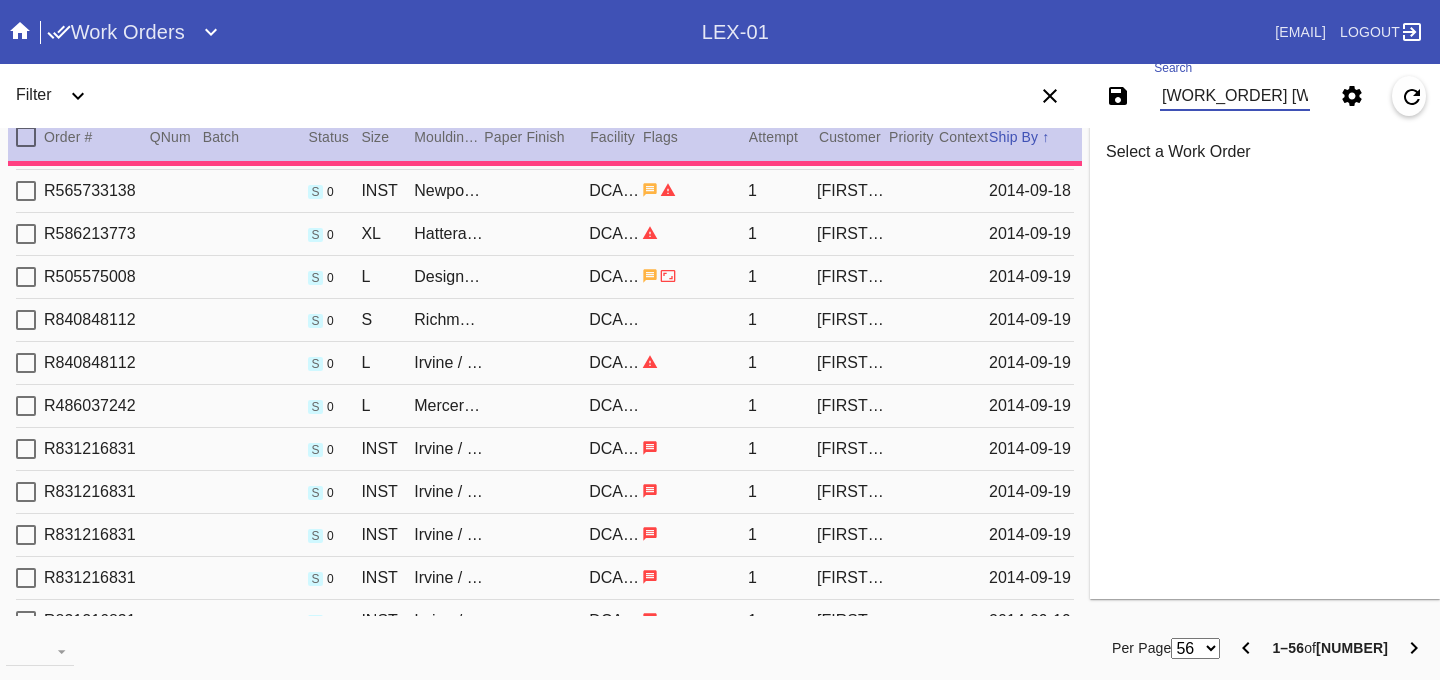 click on "[WORK_ORDER] [WORK_ORDER] [WORK_ORDER] [WORK_ORDER] [WORK_ORDER] [WORK_ORDER] [WORK_ORDER] [WORK_ORDER] [WORK_ORDER] [WORK_ORDER] [WORK_ORDER] [WORK_ORDER]" at bounding box center (1235, 96) 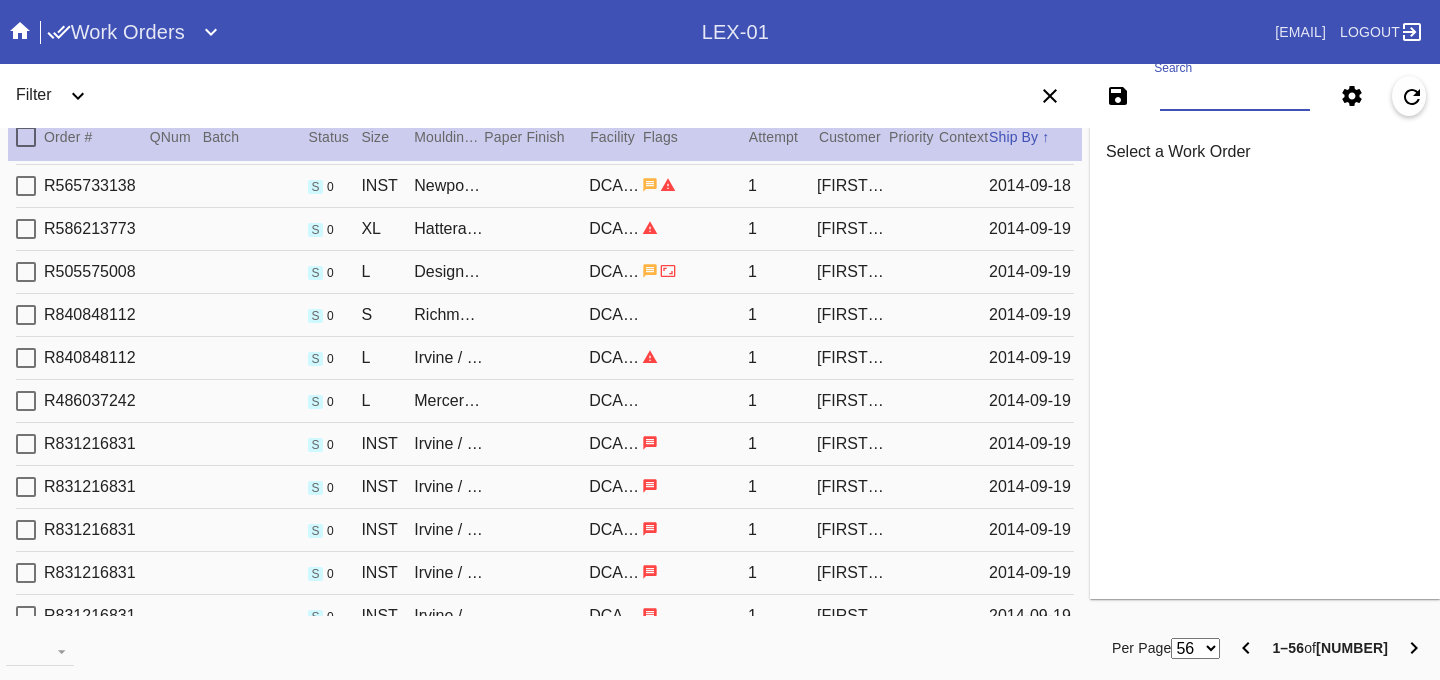 click on "Search" at bounding box center [1235, 96] 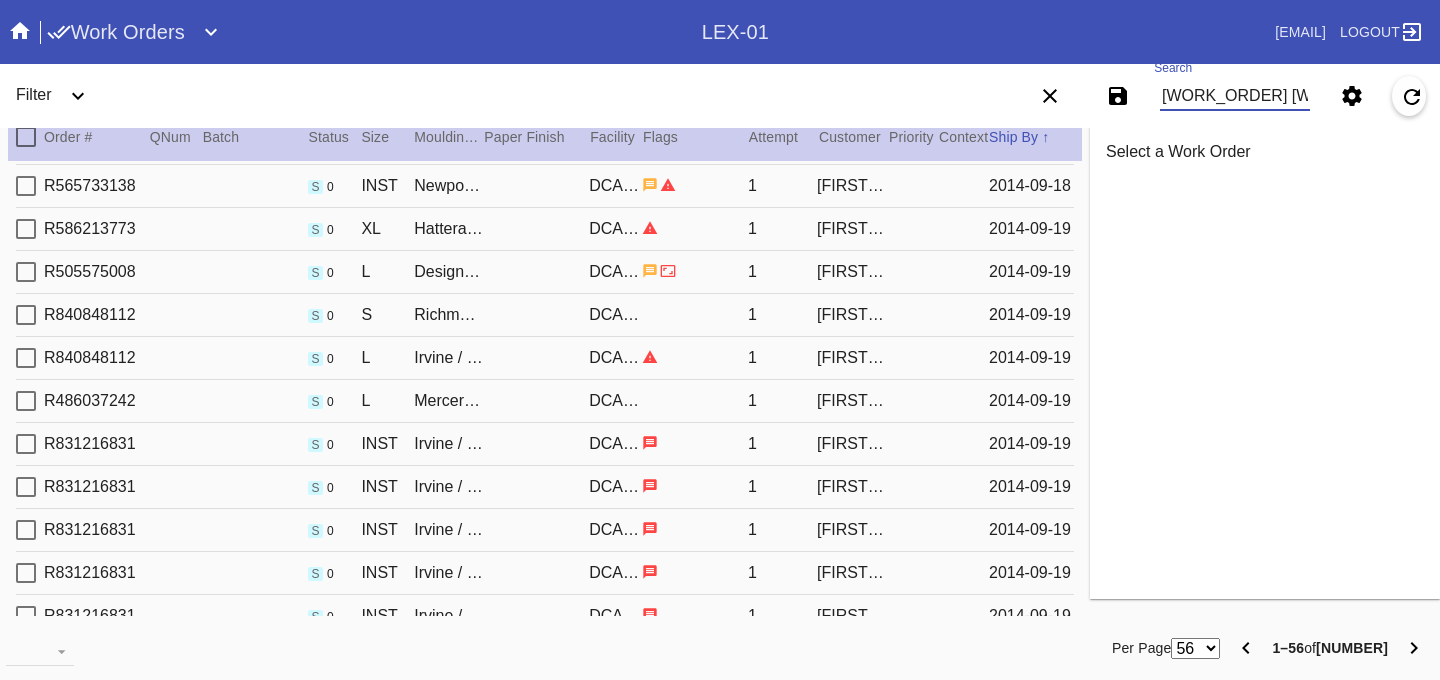 scroll, scrollTop: 0, scrollLeft: 2905, axis: horizontal 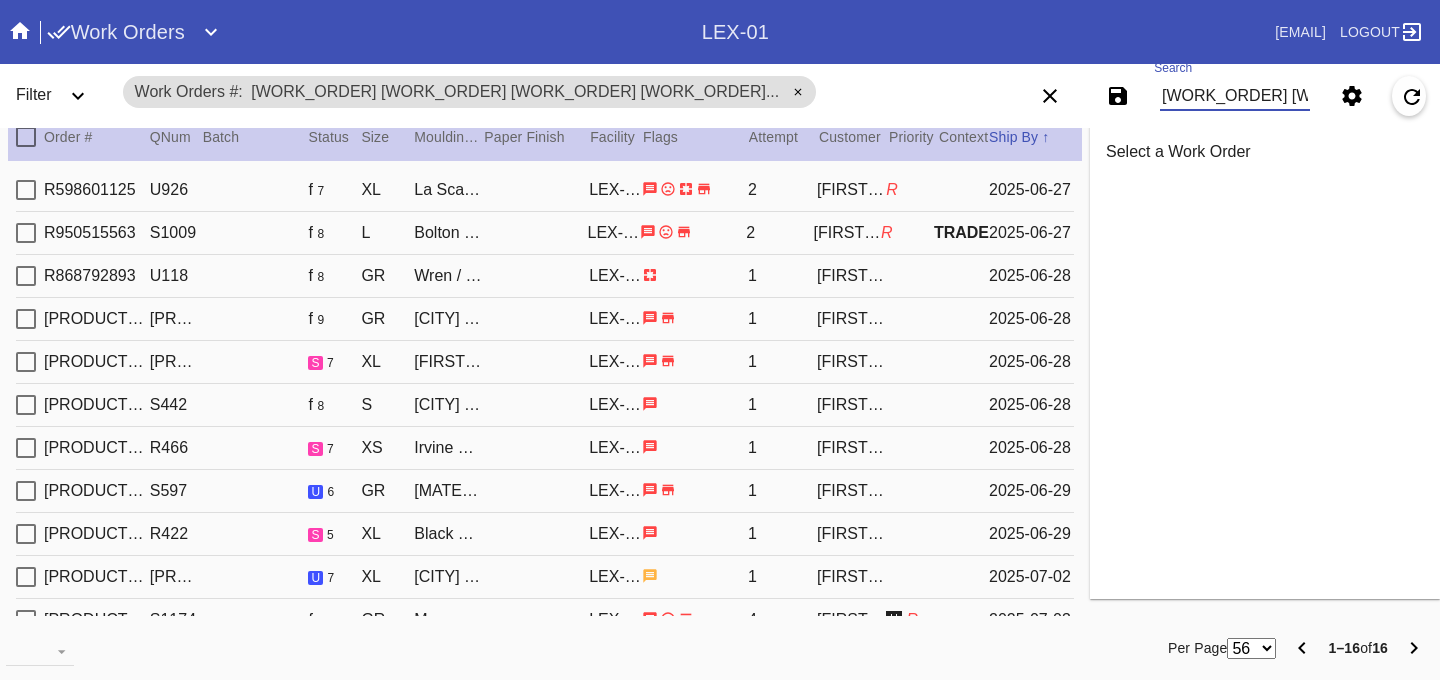 click at bounding box center (26, 137) 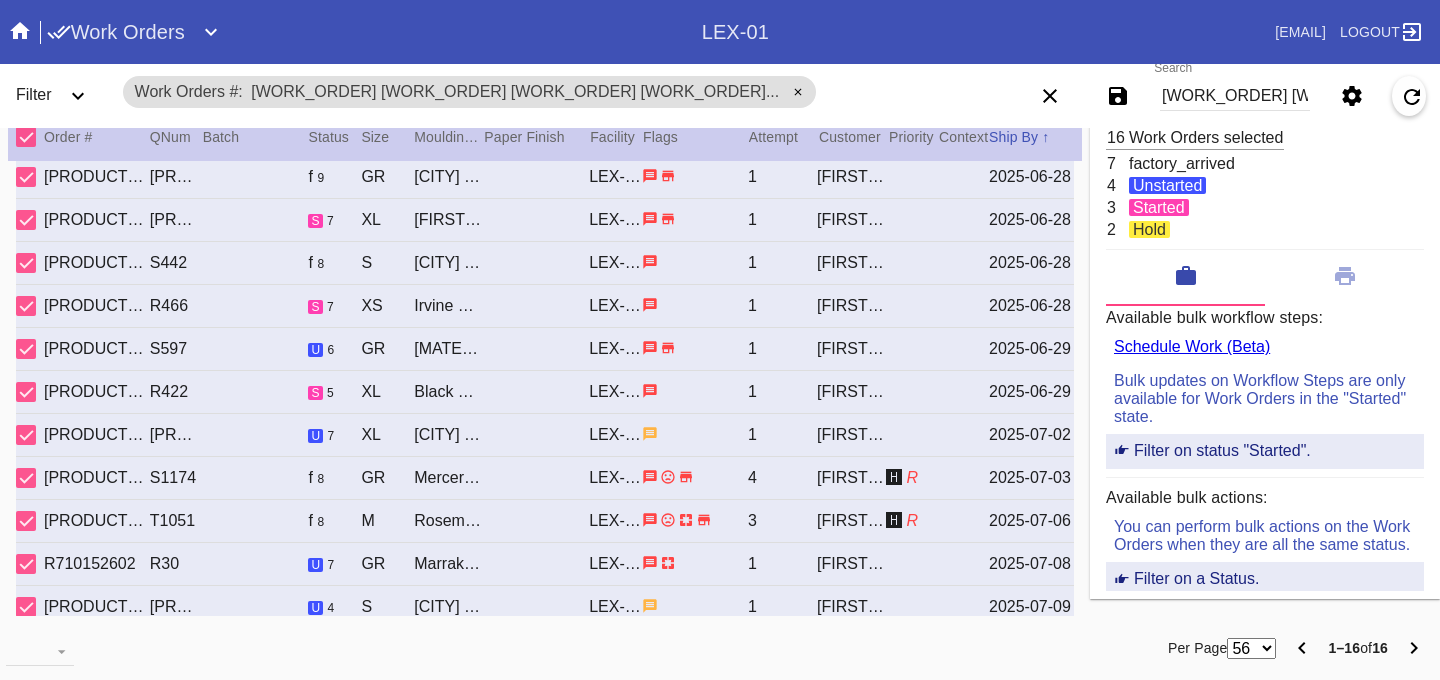 scroll, scrollTop: 0, scrollLeft: 0, axis: both 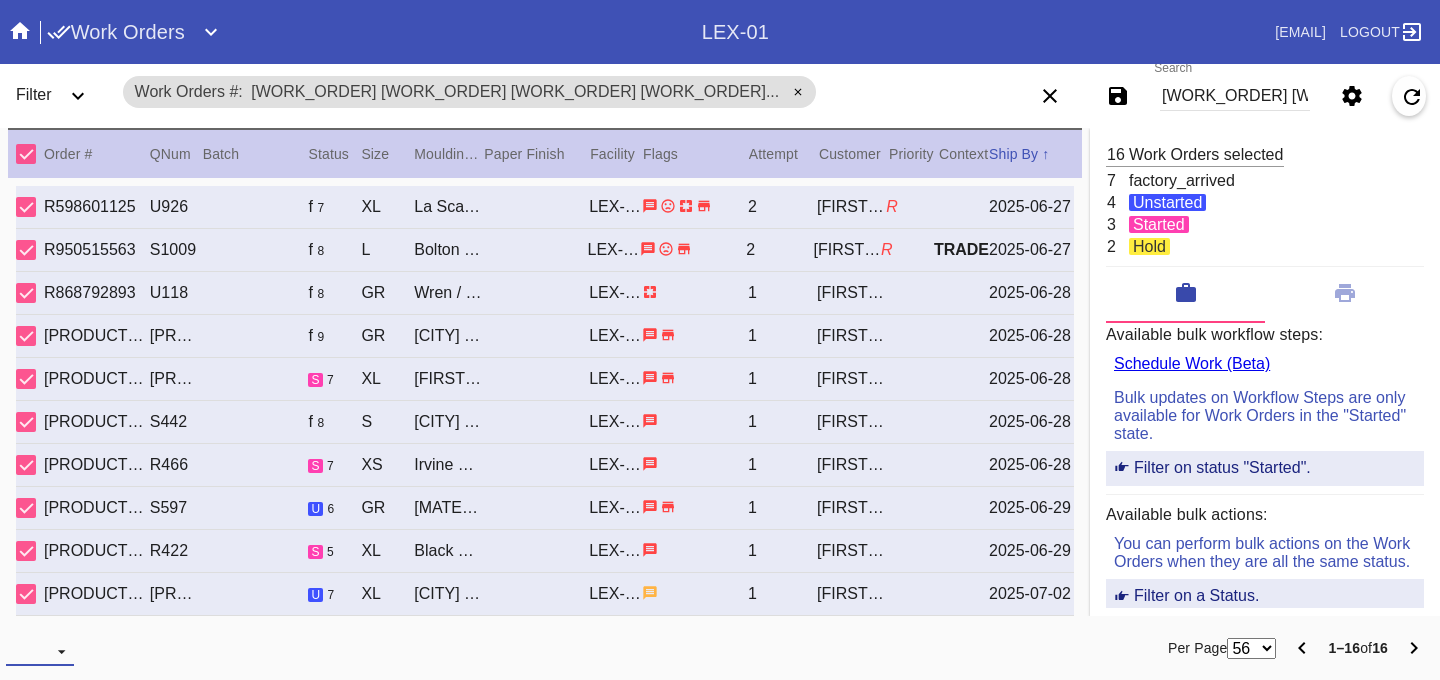 click at bounding box center (40, 651) 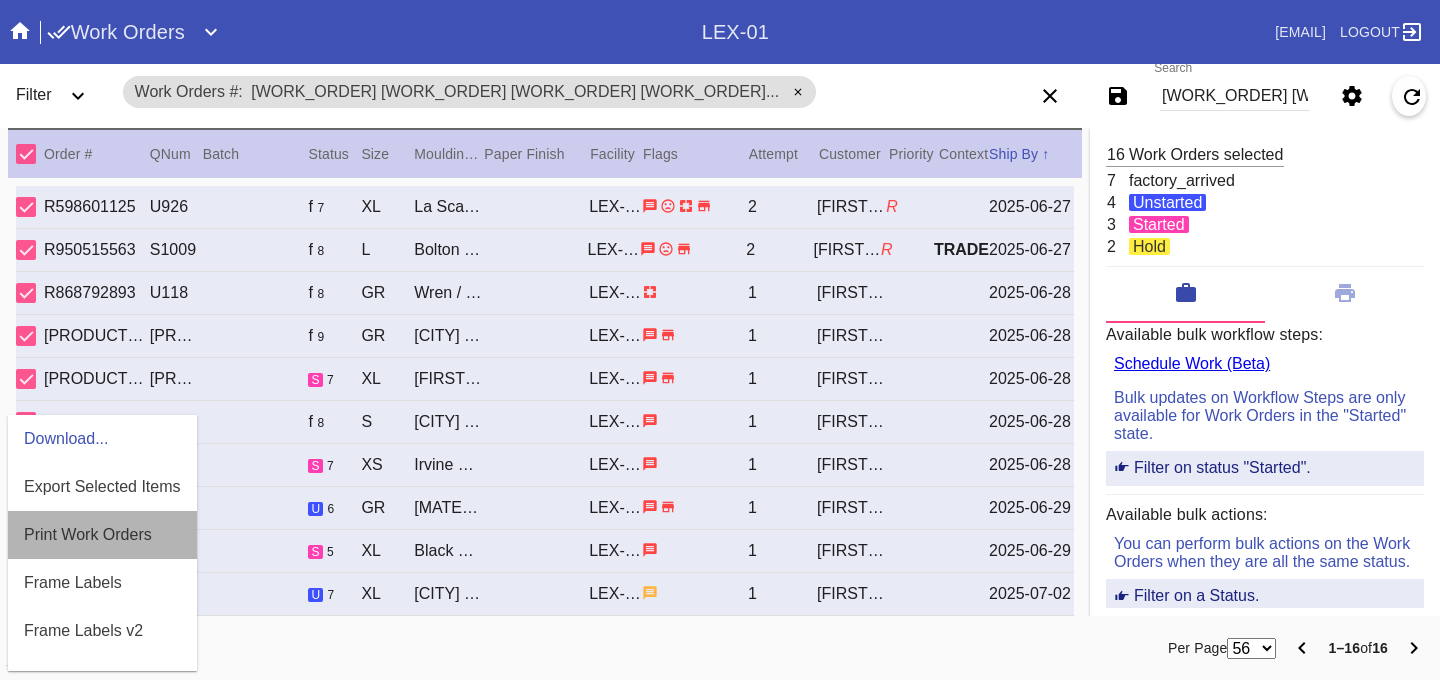 click on "Print Work Orders" at bounding box center (88, 535) 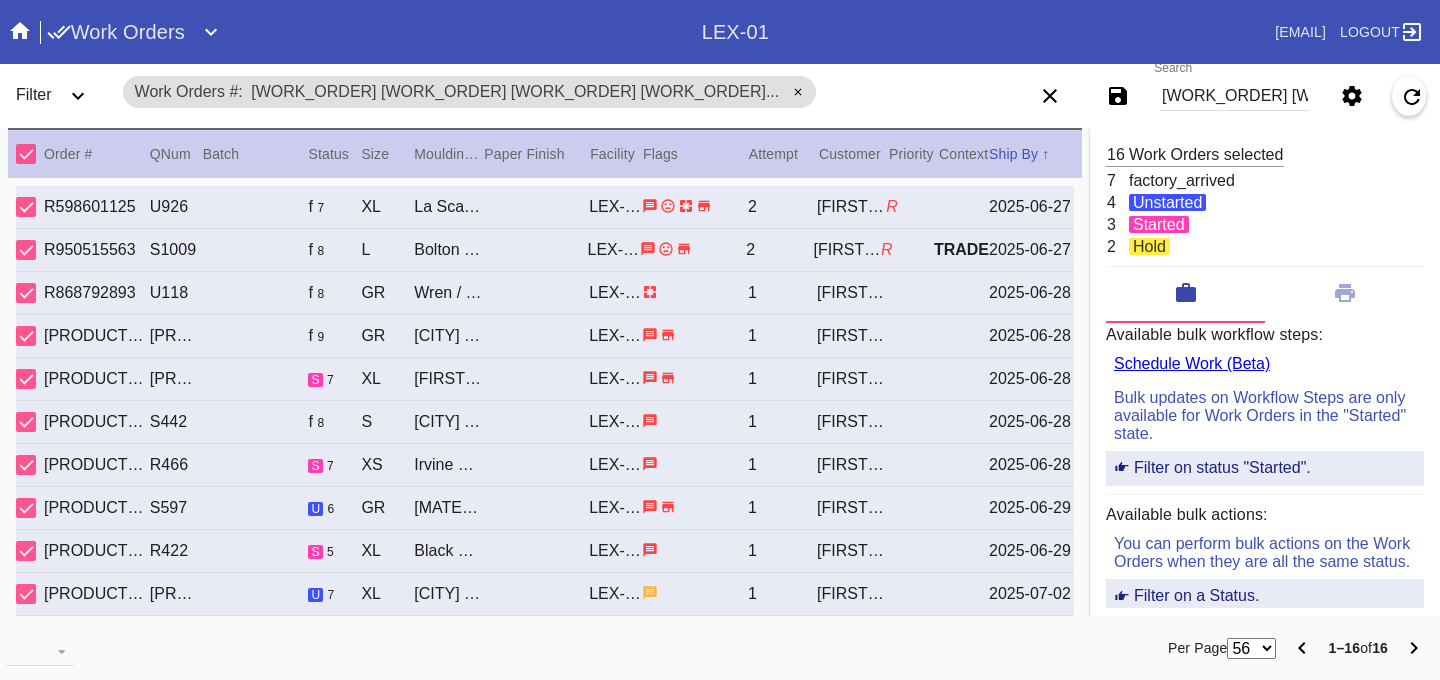 click at bounding box center (798, 92) 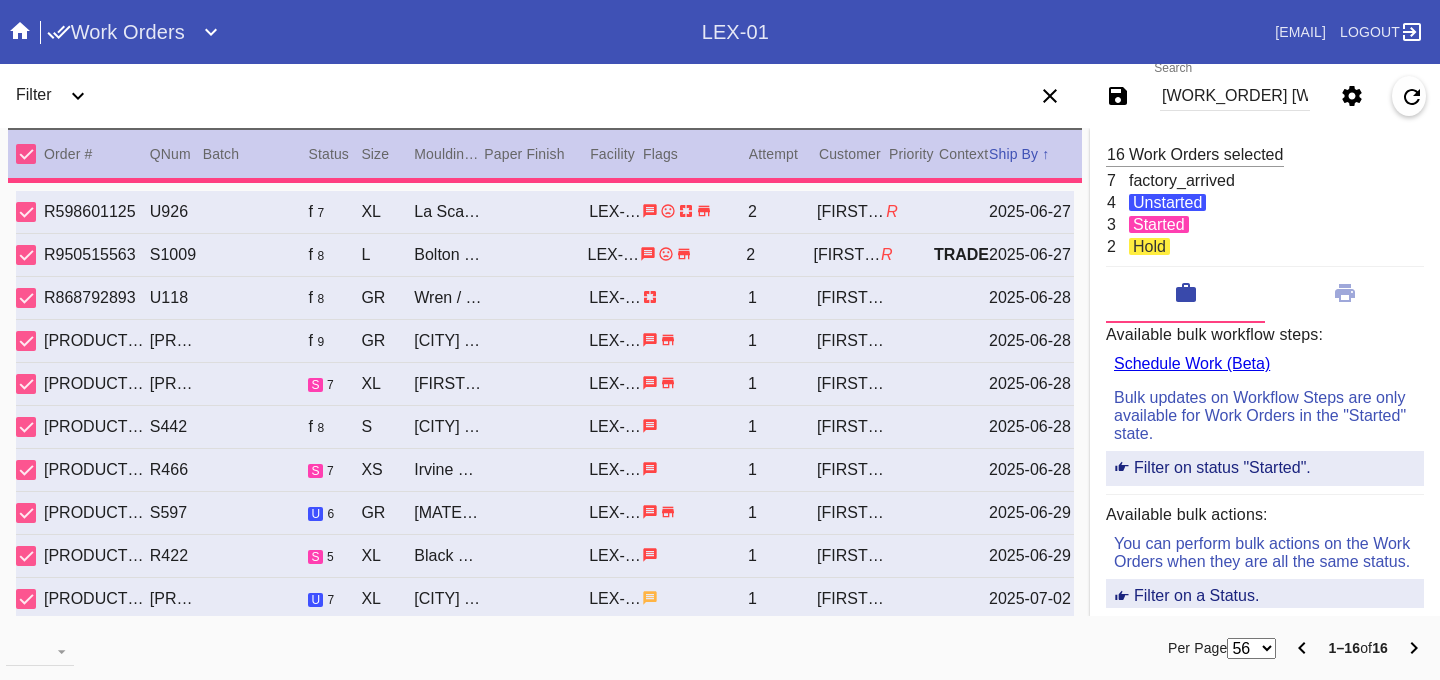click on "[WORK_ORDER] [WORK_ORDER] [WORK_ORDER] [WORK_ORDER] [WORK_ORDER] [WORK_ORDER] [WORK_ORDER] [WORK_ORDER] [WORK_ORDER] [WORK_ORDER] [WORK_ORDER] [WORK_ORDER] [WORK_ORDER] [WORK_ORDER] [WORK_ORDER] [WORK_ORDER] [WORK_ORDER] [WORK_ORDER] [WORK_ORDER]" at bounding box center (1235, 96) 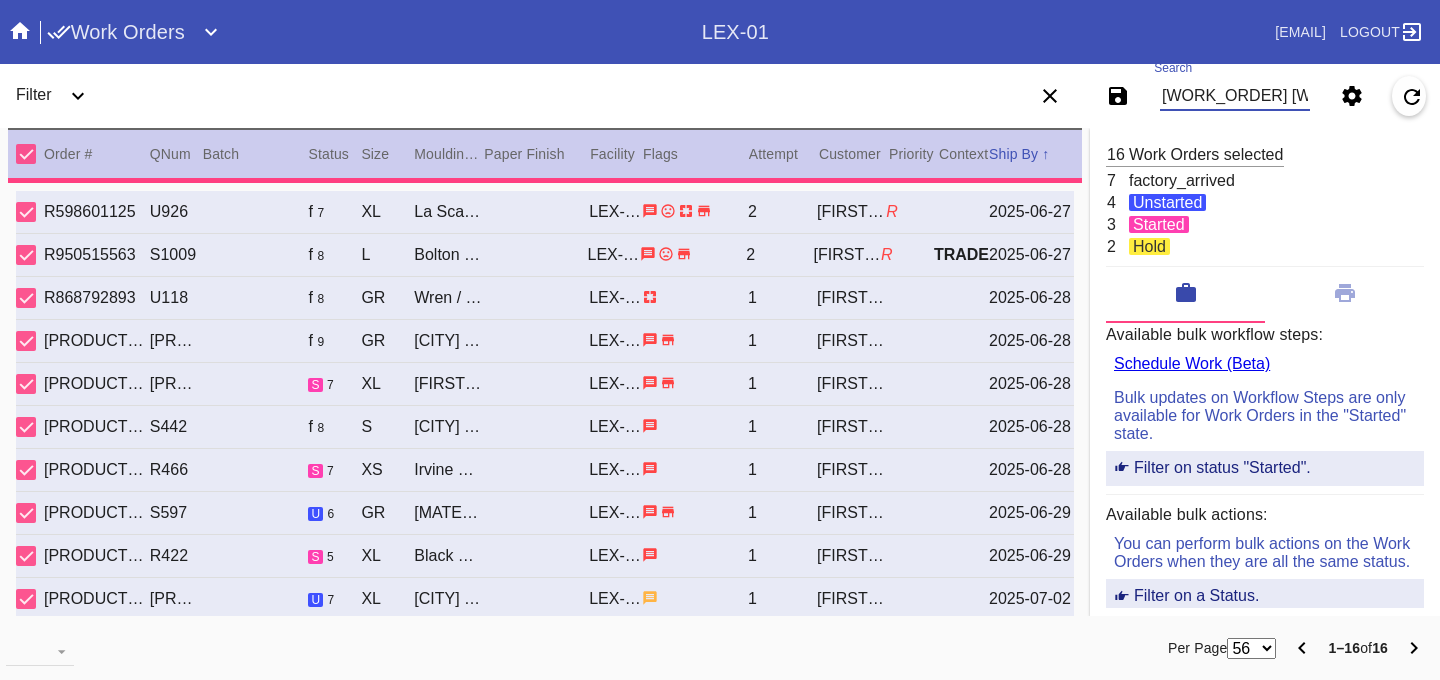 click on "[WORK_ORDER] [WORK_ORDER] [WORK_ORDER] [WORK_ORDER] [WORK_ORDER] [WORK_ORDER] [WORK_ORDER] [WORK_ORDER] [WORK_ORDER] [WORK_ORDER] [WORK_ORDER] [WORK_ORDER] [WORK_ORDER] [WORK_ORDER] [WORK_ORDER] [WORK_ORDER] [WORK_ORDER] [WORK_ORDER] [WORK_ORDER]" at bounding box center (1235, 96) 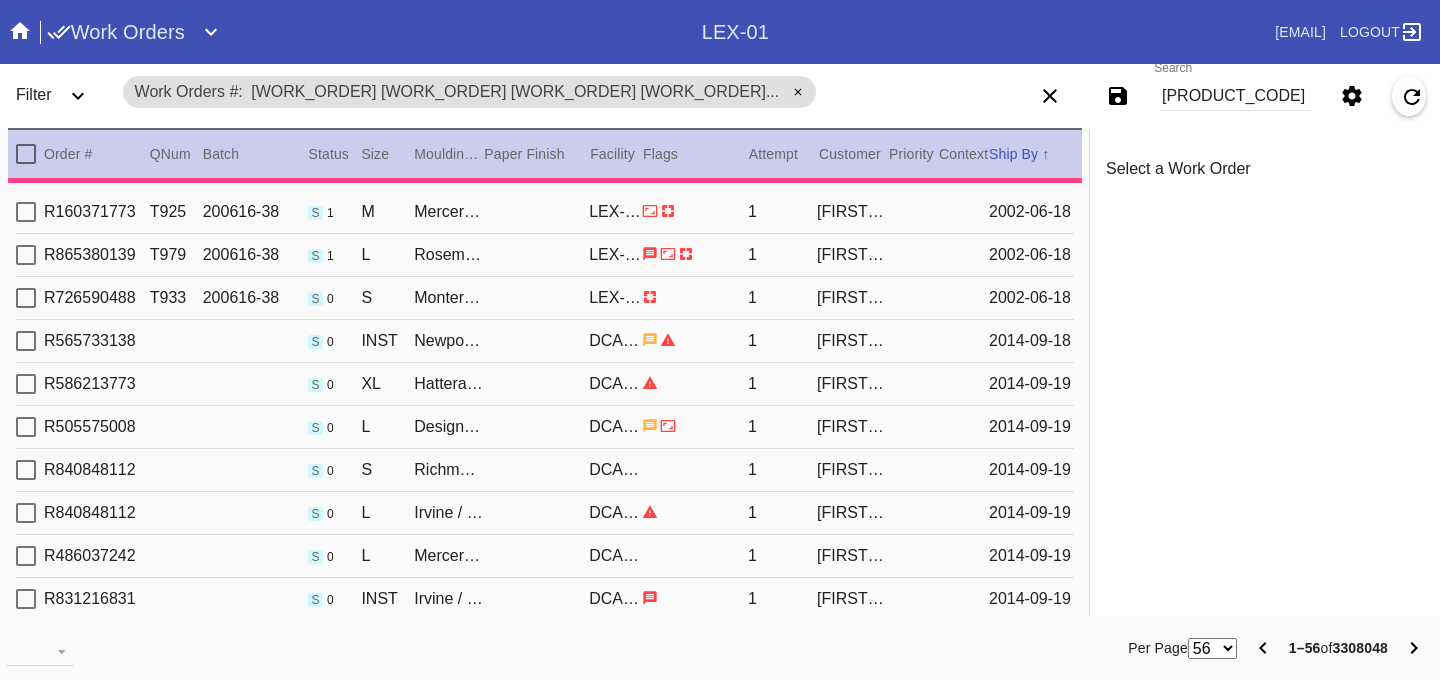 click at bounding box center (797, 91) 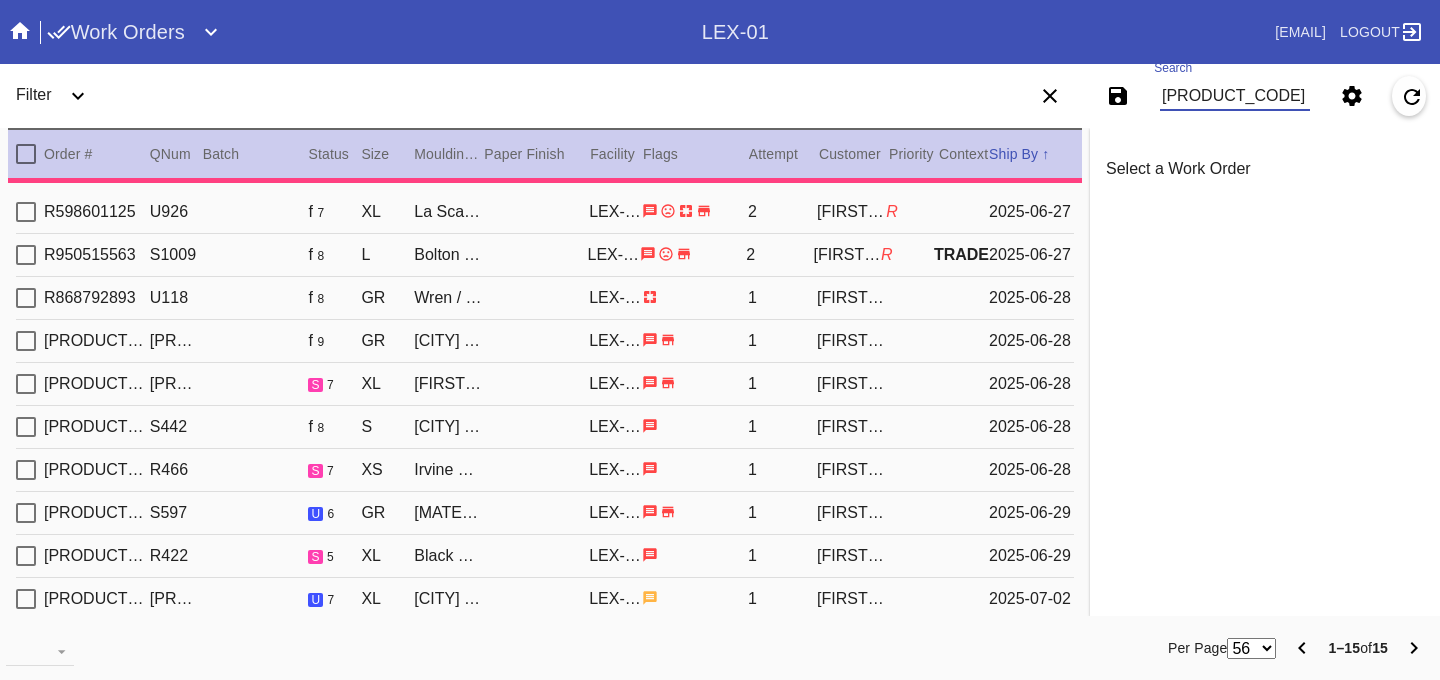 click on "[PRODUCT_CODE] [PRODUCT_CODE] [PRODUCT_CODE] [PRODUCT_CODE] [PRODUCT_CODE] [PRODUCT_CODE] [PRODUCT_CODE] [PRODUCT_CODE] [PRODUCT_CODE] [PRODUCT_CODE] [PRODUCT_CODE] [PRODUCT_CODE] [PRODUCT_CODE] [PRODUCT_CODE] [PRODUCT_CODE] [PRODUCT_CODE] [PRODUCT_CODE] [PRODUCT_CODE] [PRODUCT_CODE]" at bounding box center (1235, 96) 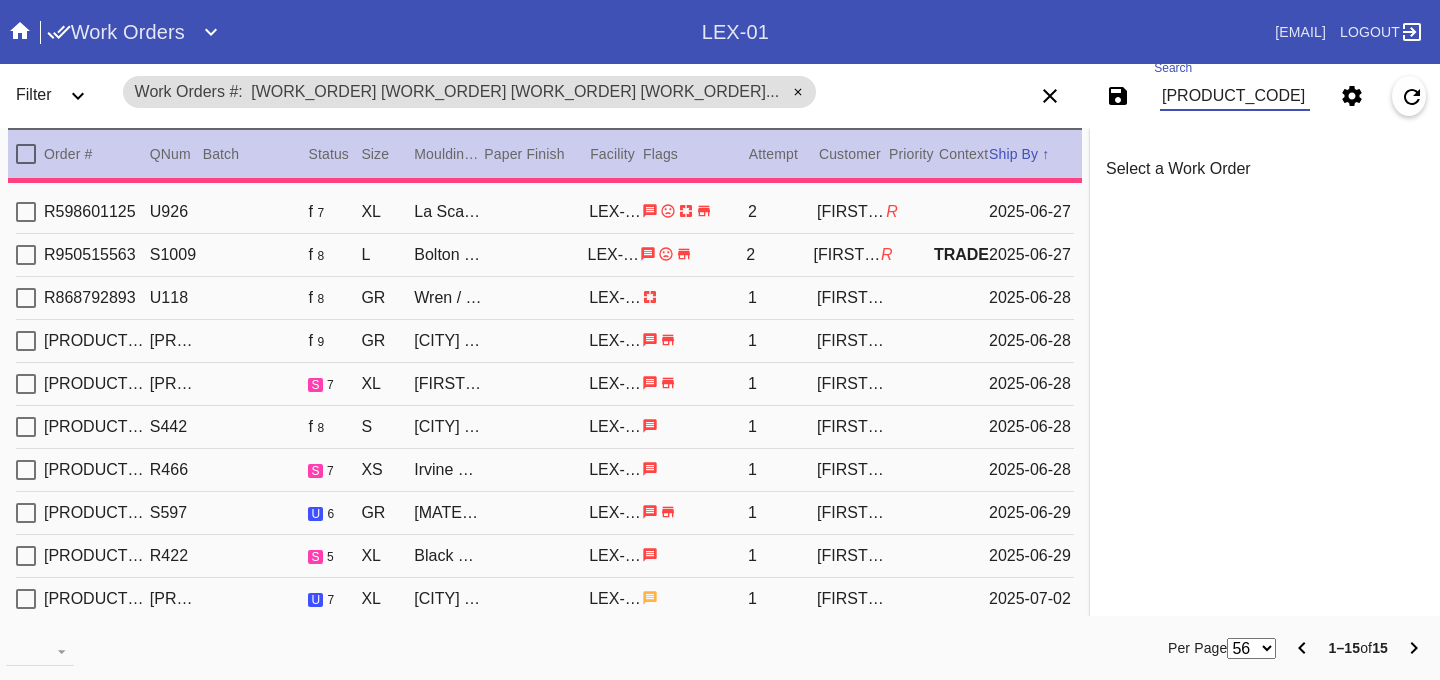 click at bounding box center (798, 92) 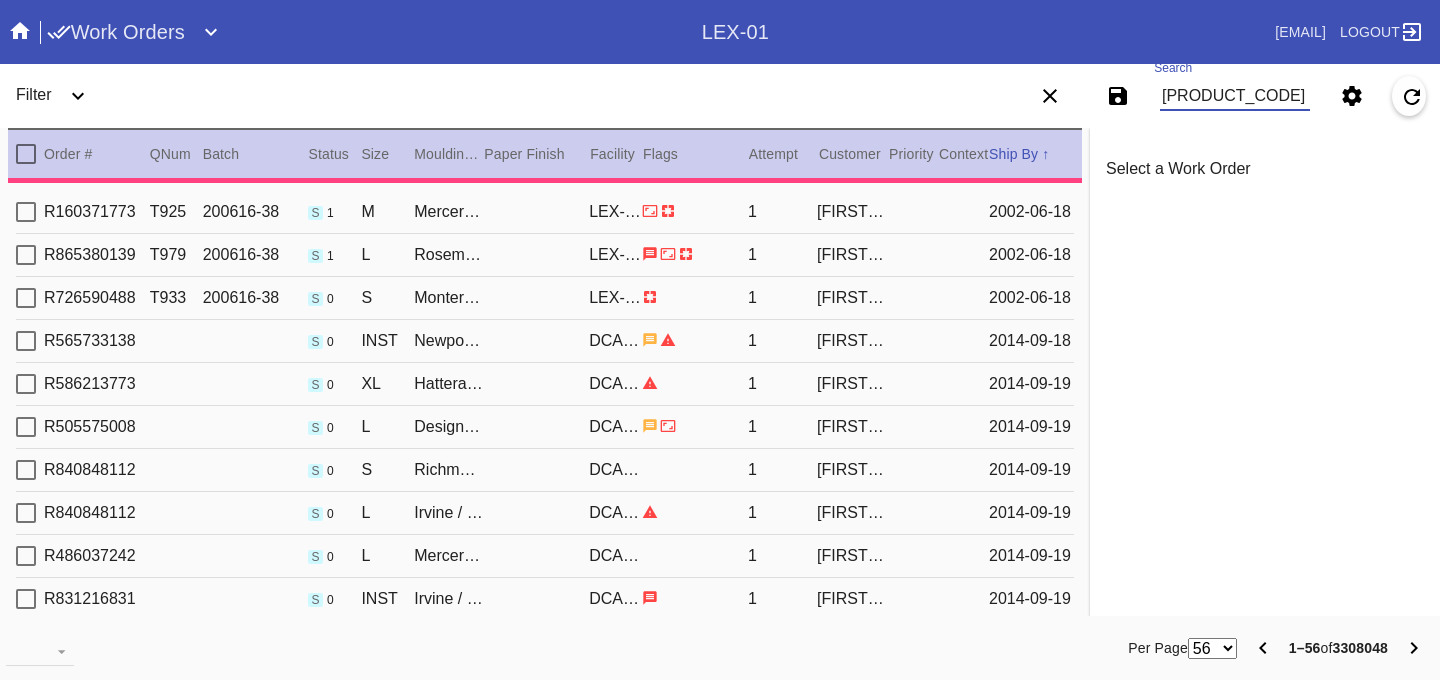 click on "[PRODUCT_CODE] [PRODUCT_CODE] [PRODUCT_CODE] [PRODUCT_CODE] [PRODUCT_CODE] [PRODUCT_CODE] [PRODUCT_CODE] [PRODUCT_CODE] [PRODUCT_CODE] [PRODUCT_CODE] [PRODUCT_CODE] [PRODUCT_CODE] [PRODUCT_CODE] [PRODUCT_CODE] [PRODUCT_CODE] [PRODUCT_CODE] [PRODUCT_CODE] [PRODUCT_CODE] [PRODUCT_CODE]" at bounding box center [1235, 96] 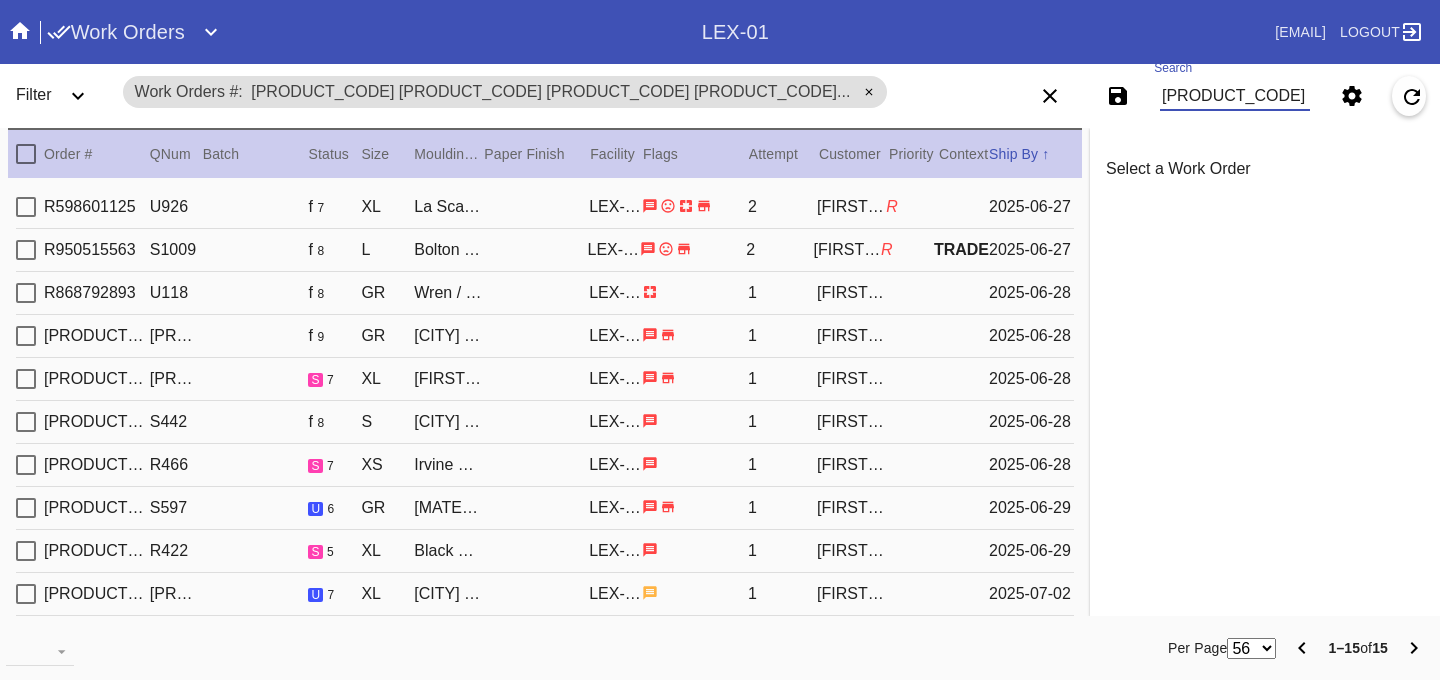 click on "[PRODUCT_CODE] [PRODUCT_CODE] [PRODUCT_CODE] [PRODUCT_CODE] [PRODUCT_CODE] [PRODUCT_CODE] [PRODUCT_CODE] [PRODUCT_CODE] [PRODUCT_CODE] [PRODUCT_CODE] [PRODUCT_CODE] [PRODUCT_CODE] [PRODUCT_CODE] [PRODUCT_CODE] [PRODUCT_CODE] [PRODUCT_CODE] [PRODUCT_CODE] [PRODUCT_CODE] [PRODUCT_CODE]" at bounding box center [1235, 96] 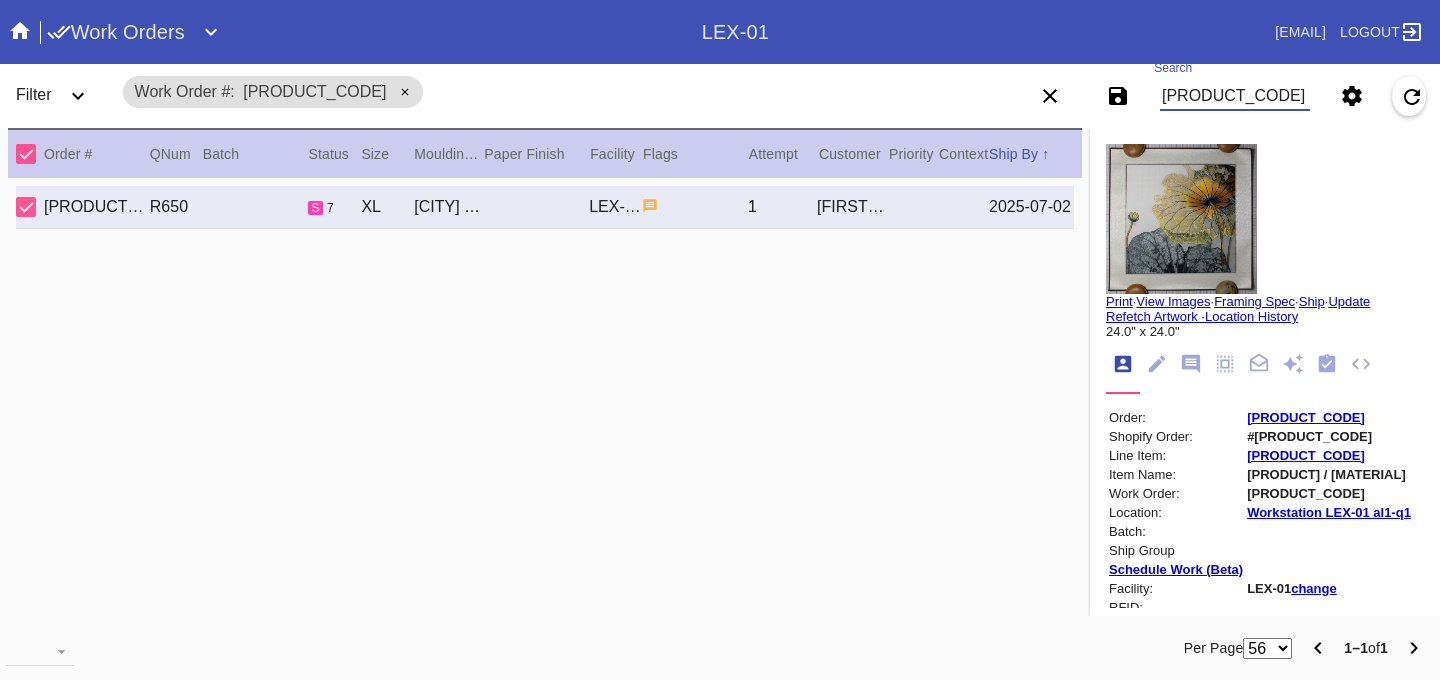 type on "[PRODUCT_CODE]" 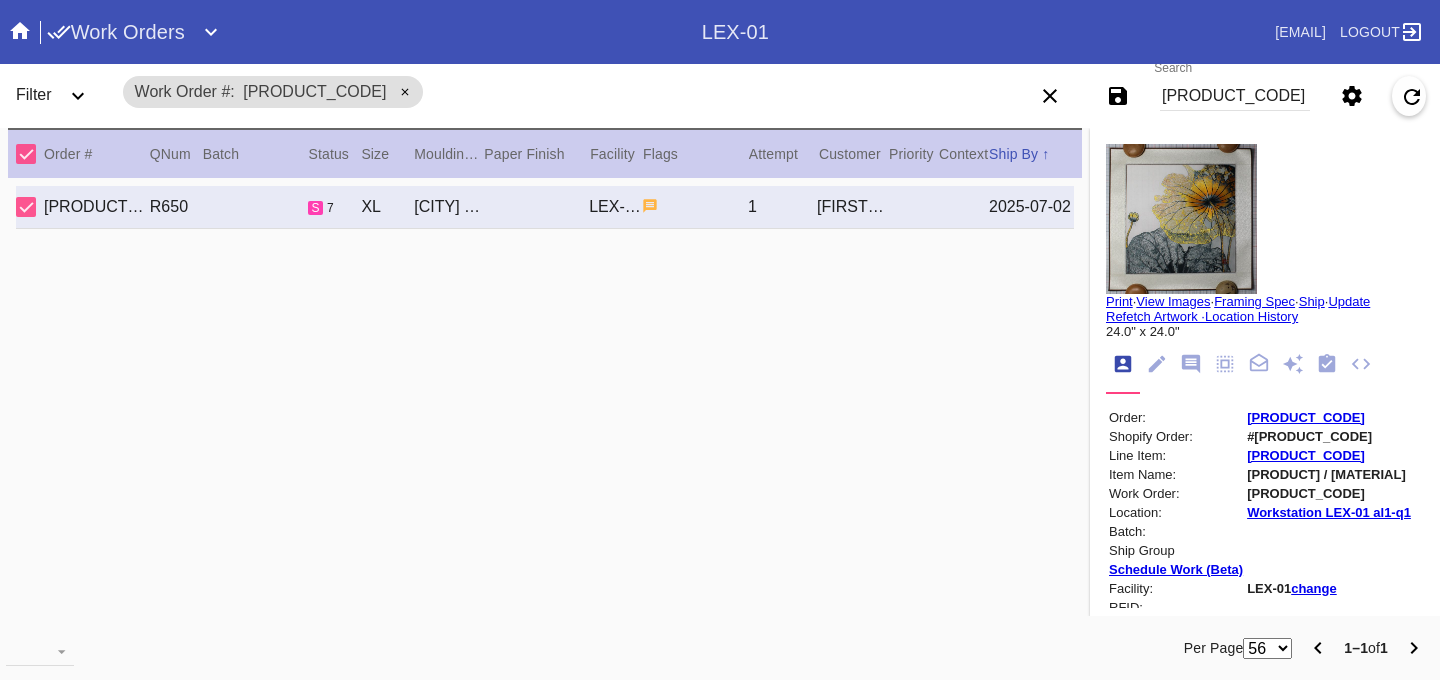 click on "Print" at bounding box center (1119, 301) 